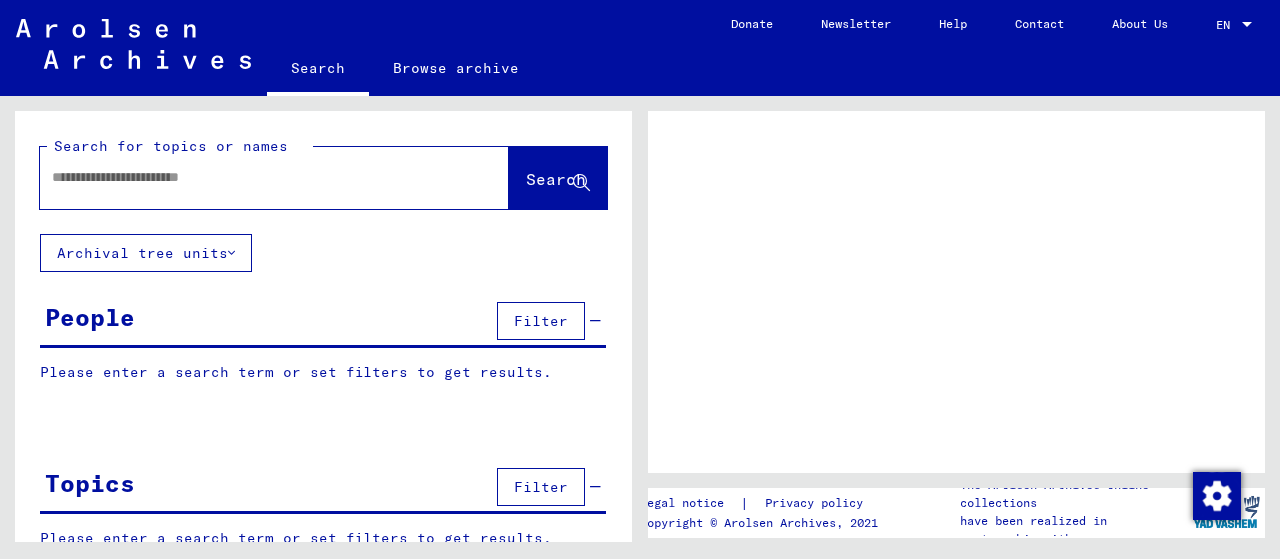 scroll, scrollTop: 0, scrollLeft: 0, axis: both 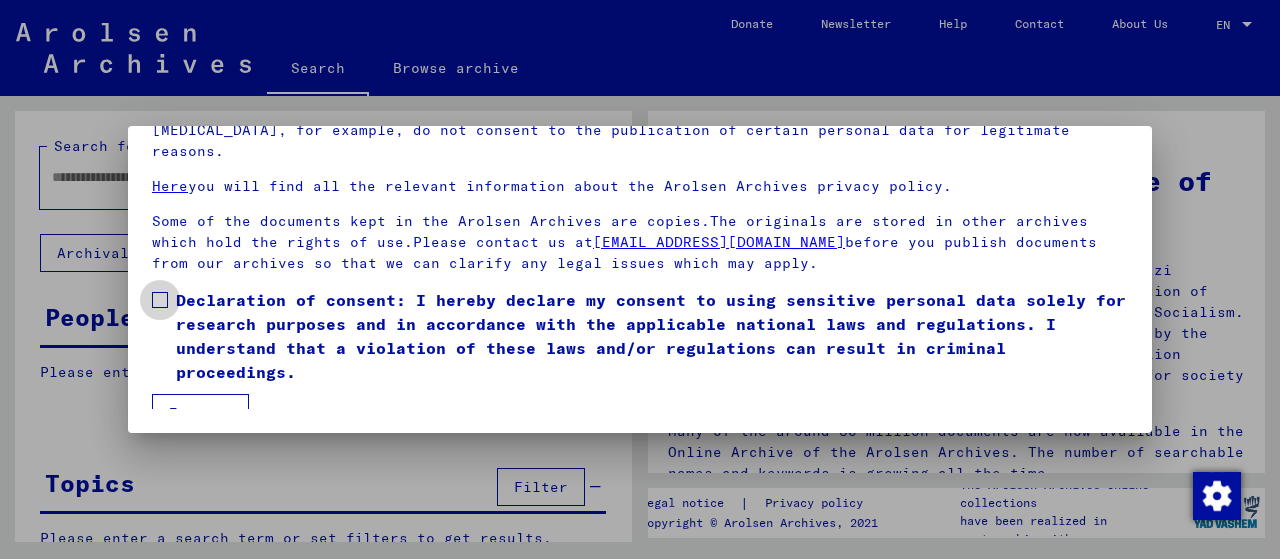 click at bounding box center (160, 300) 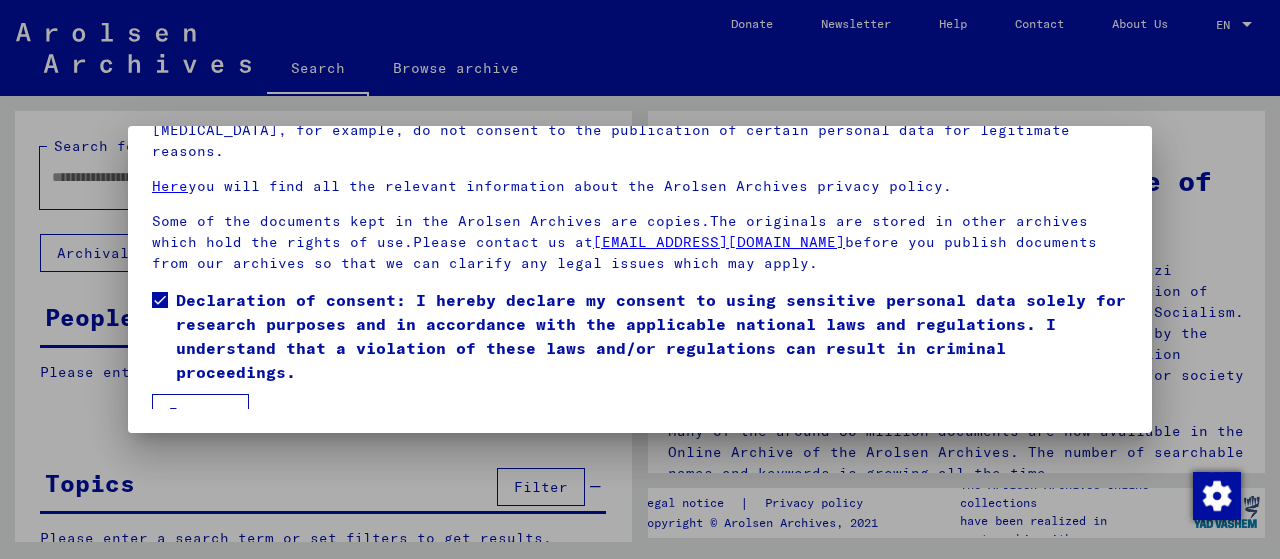 click on "I agree" at bounding box center (200, 413) 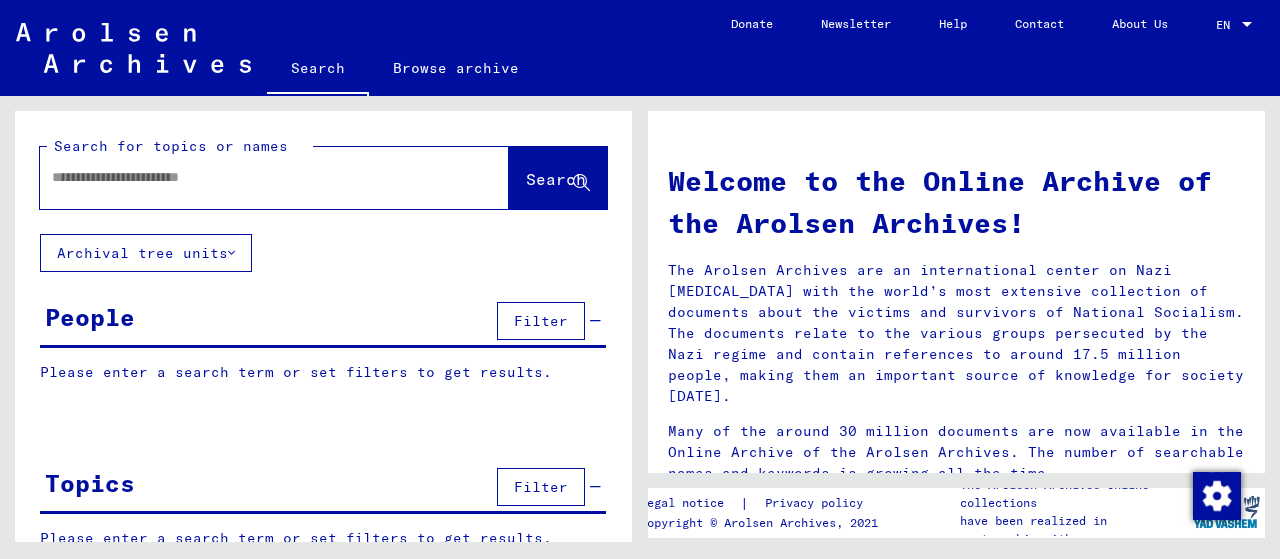 click 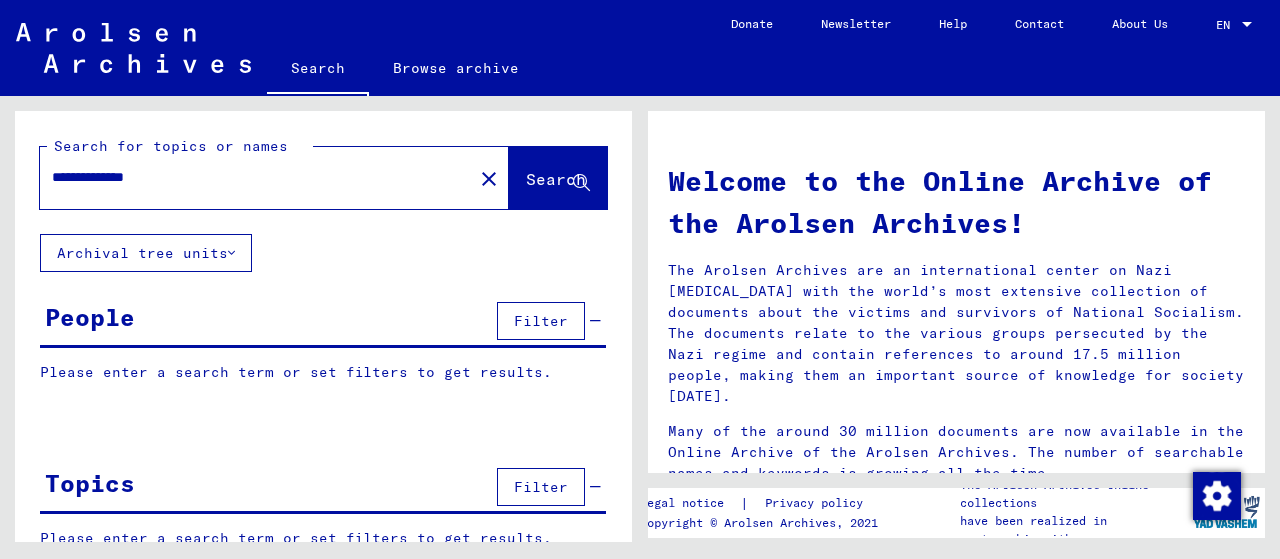 type on "**********" 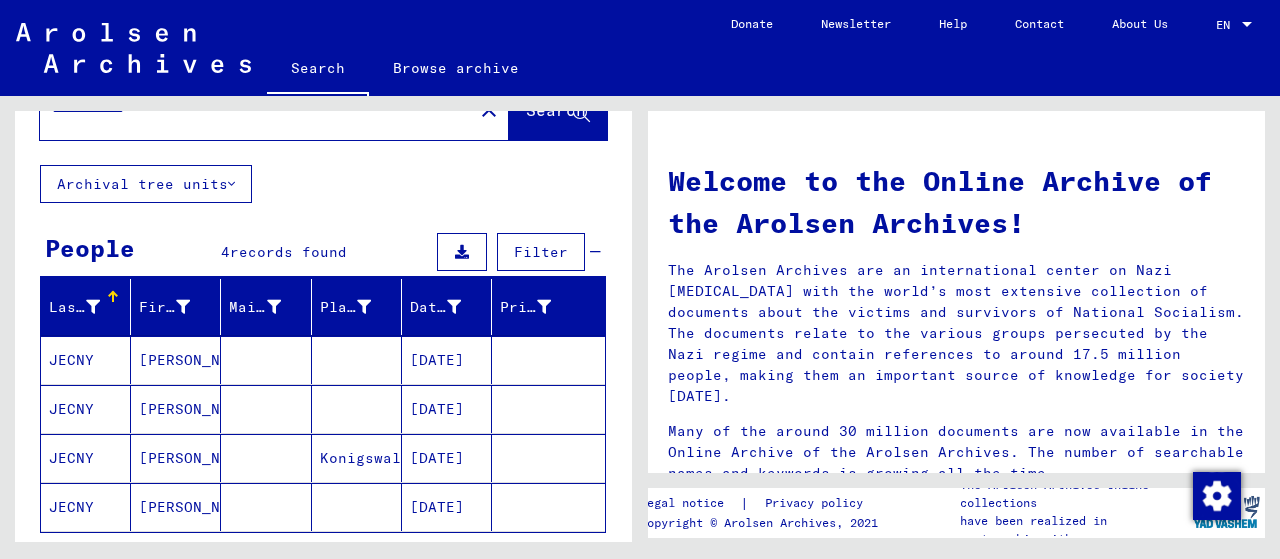 scroll, scrollTop: 100, scrollLeft: 0, axis: vertical 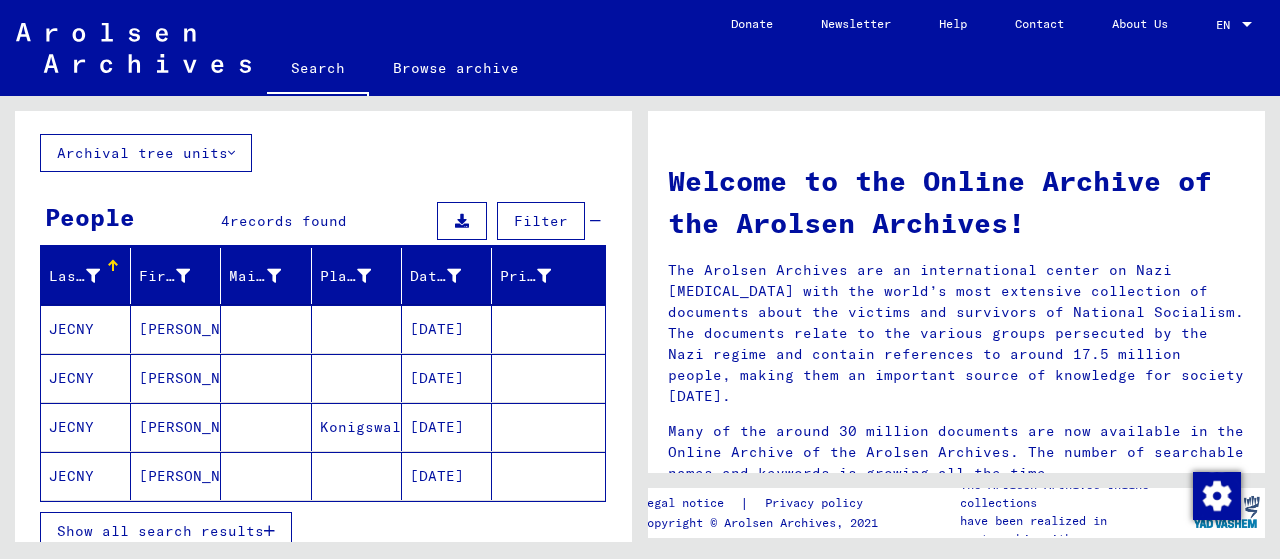 click on "[DATE]" at bounding box center (447, 378) 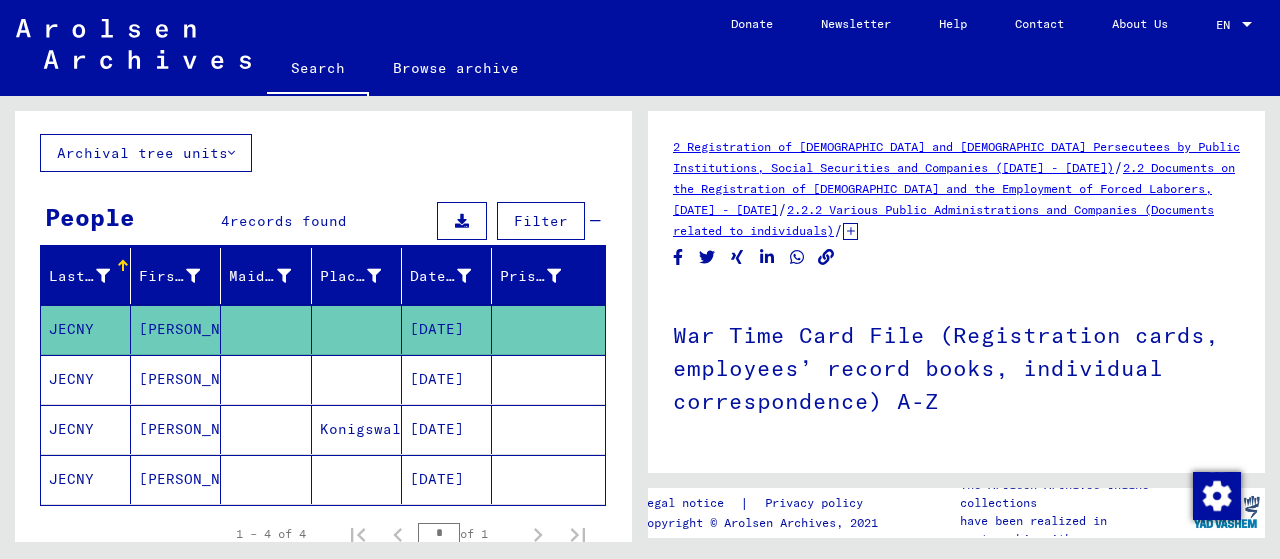 scroll, scrollTop: 0, scrollLeft: 0, axis: both 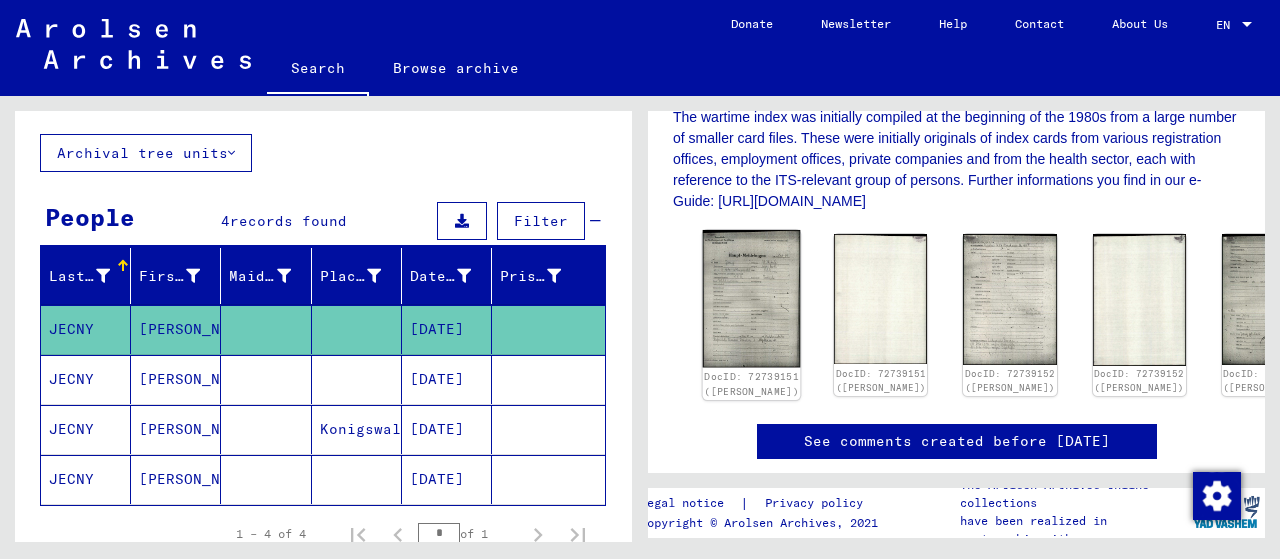 click 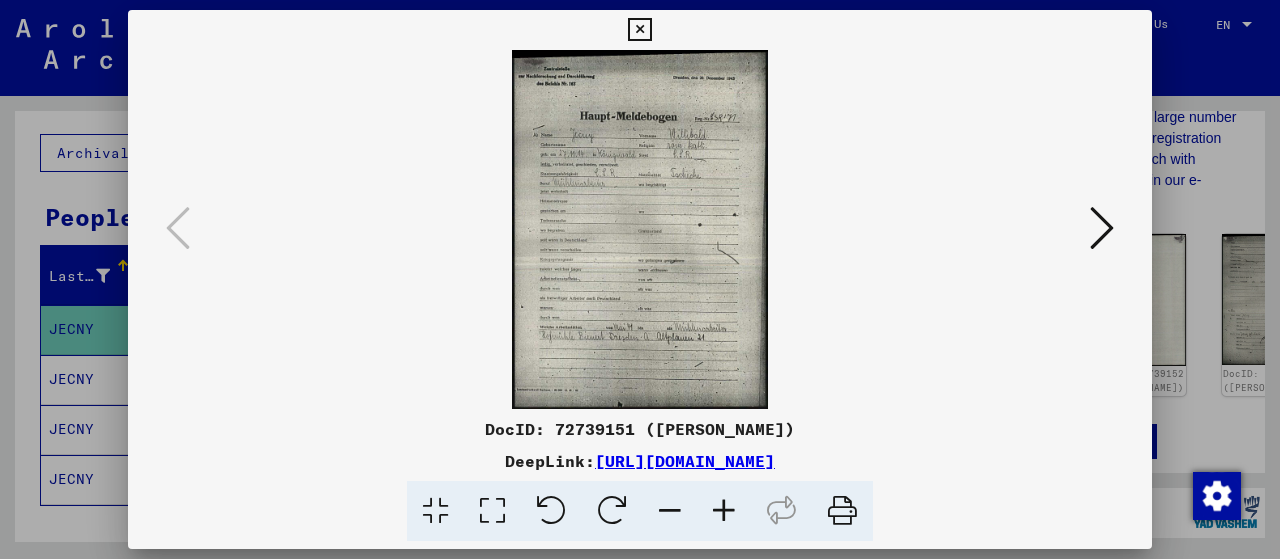 click at bounding box center (724, 511) 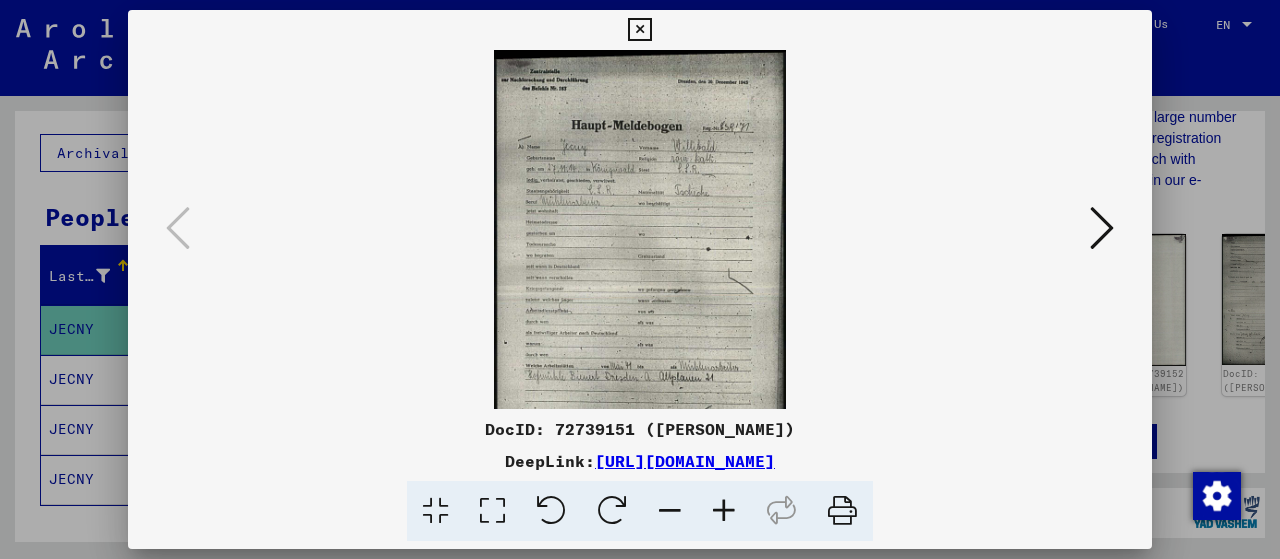 click at bounding box center [724, 511] 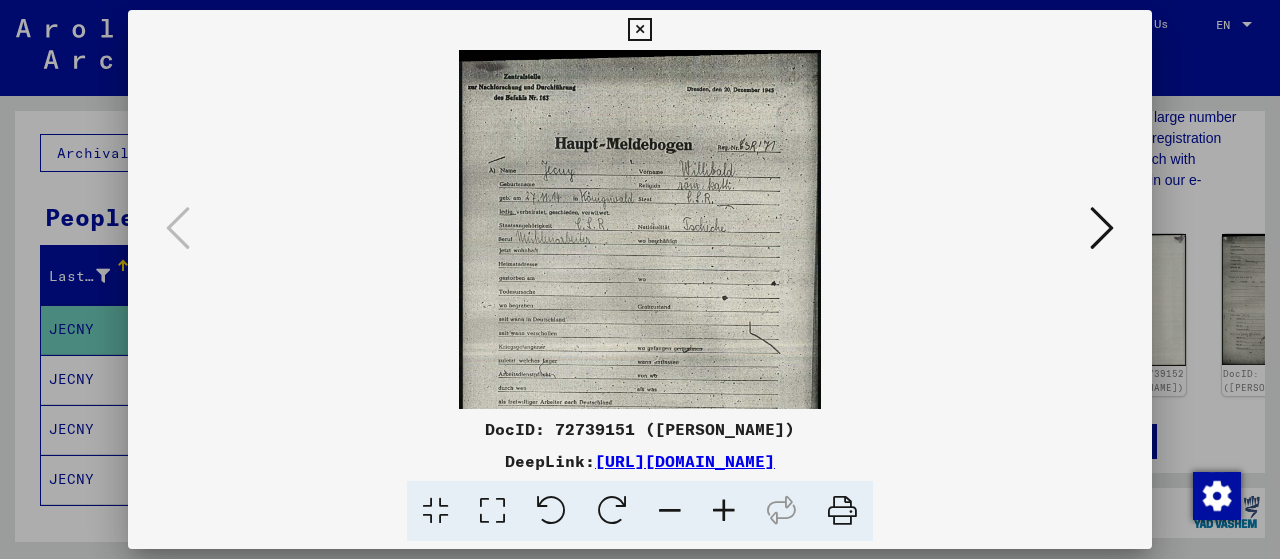click at bounding box center [724, 511] 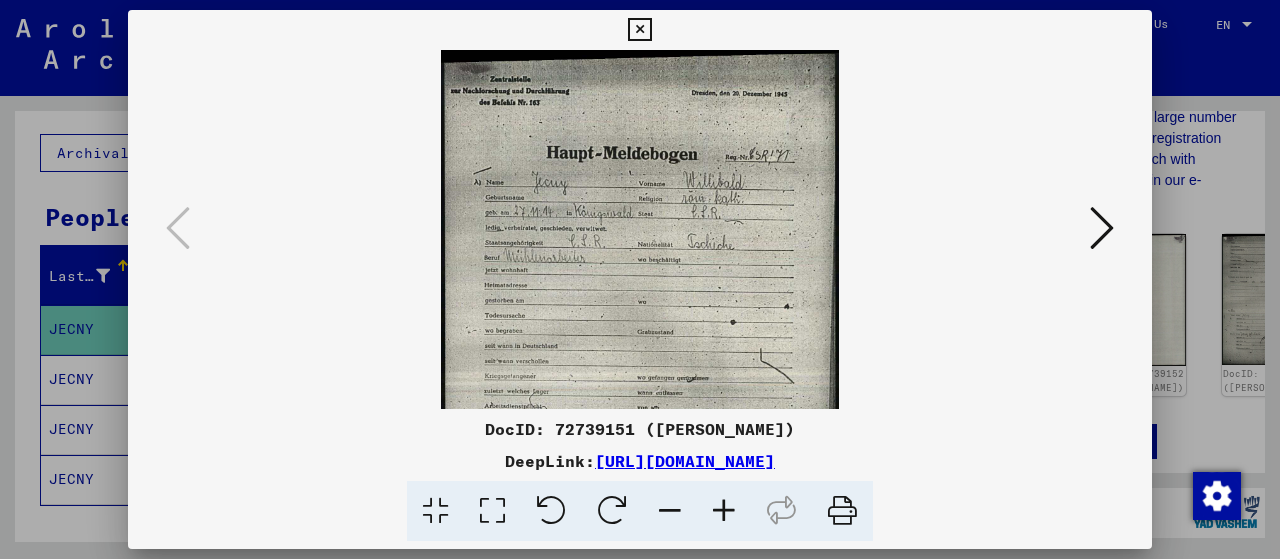 click at bounding box center (724, 511) 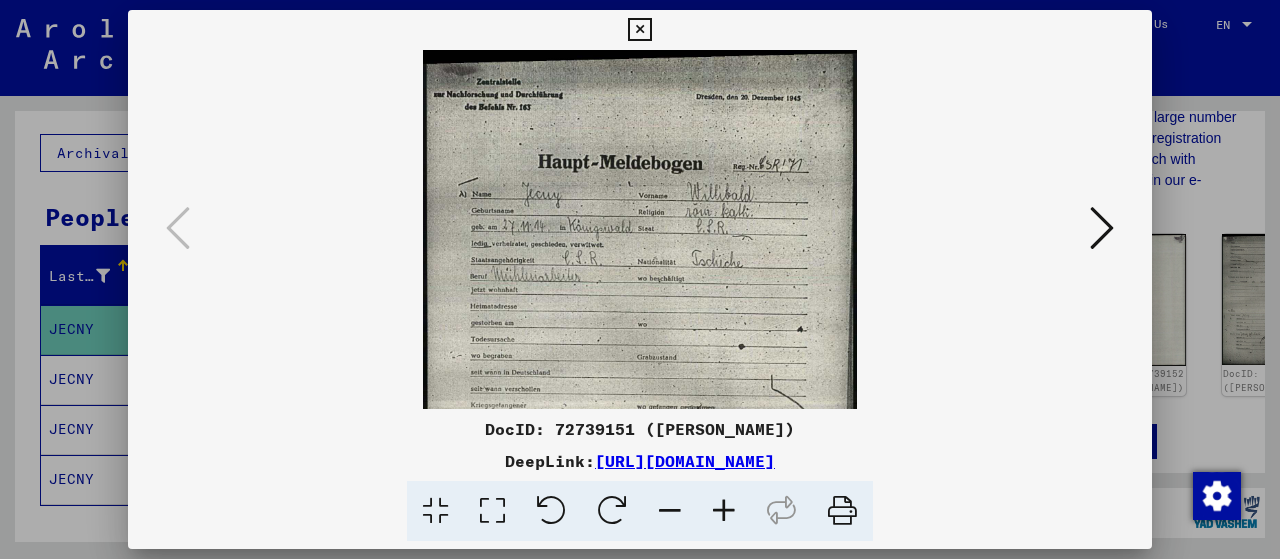 click at bounding box center [724, 511] 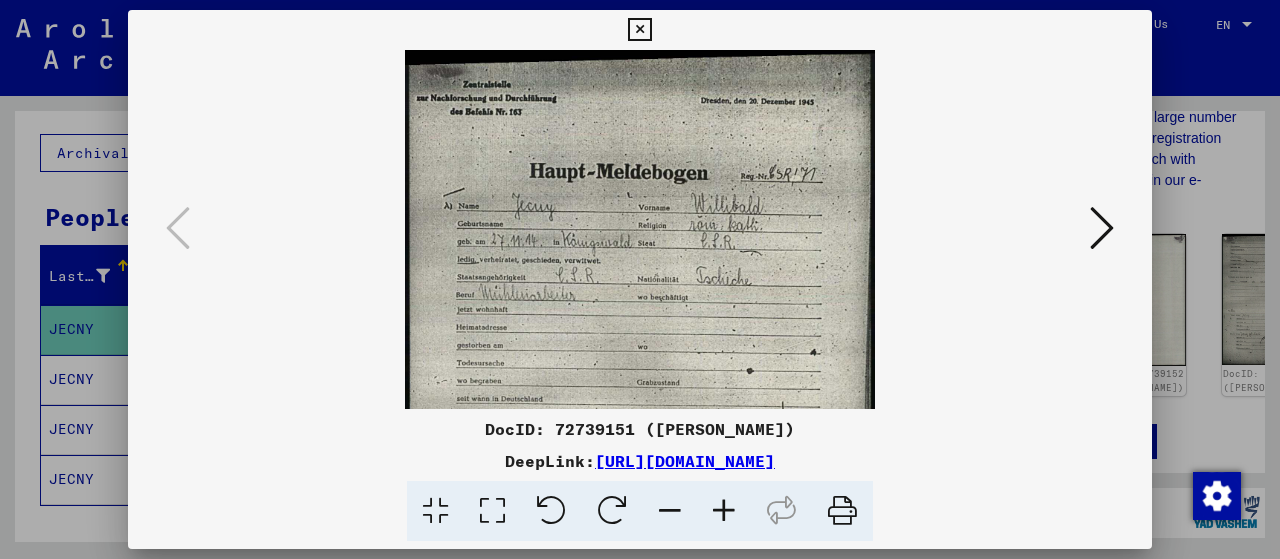 click at bounding box center (724, 511) 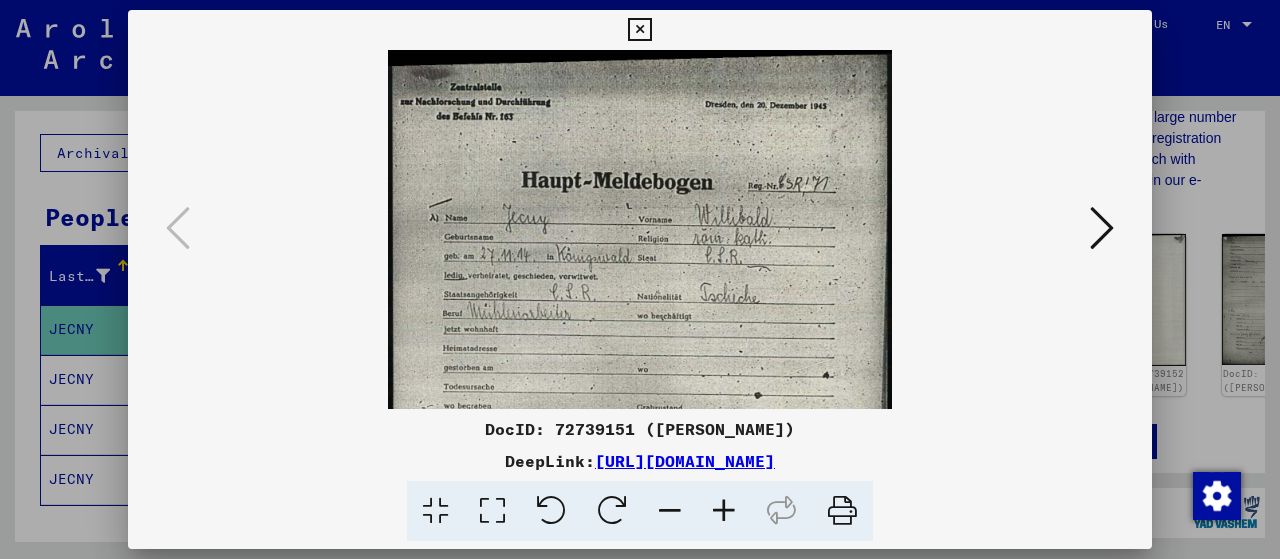 click at bounding box center (724, 511) 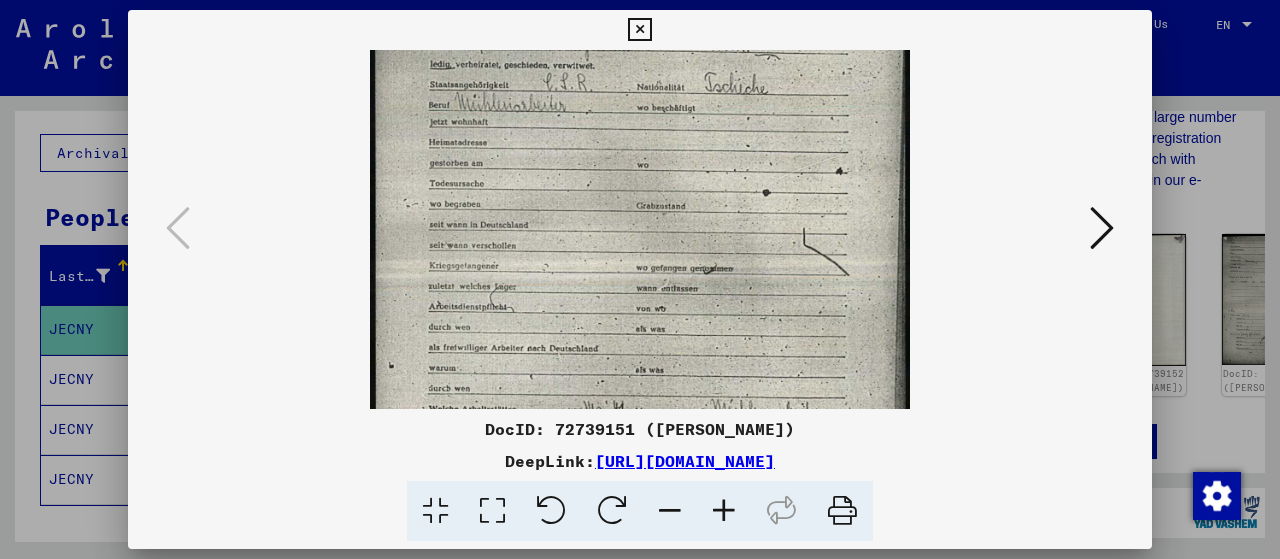 drag, startPoint x: 730, startPoint y: 300, endPoint x: 700, endPoint y: 72, distance: 229.96521 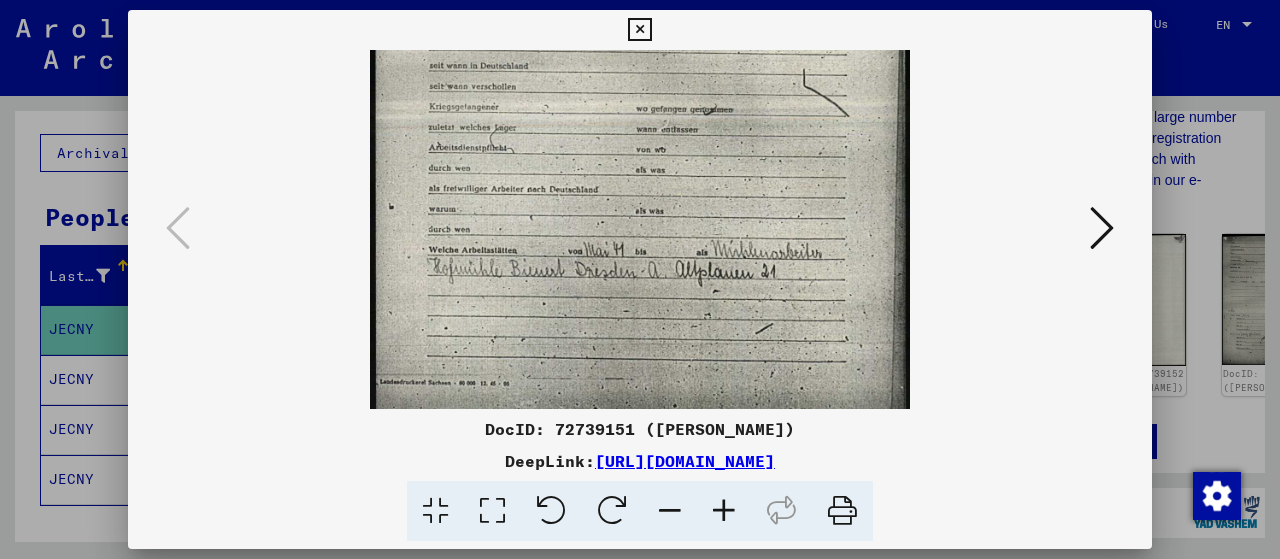 scroll, scrollTop: 397, scrollLeft: 0, axis: vertical 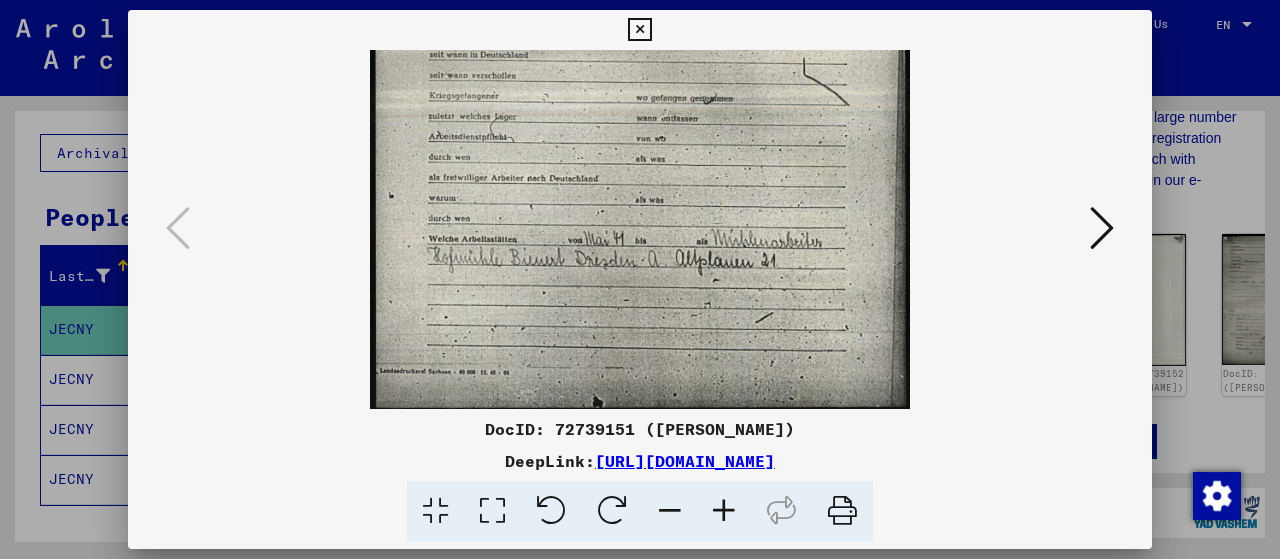 drag, startPoint x: 751, startPoint y: 377, endPoint x: 712, endPoint y: 216, distance: 165.65627 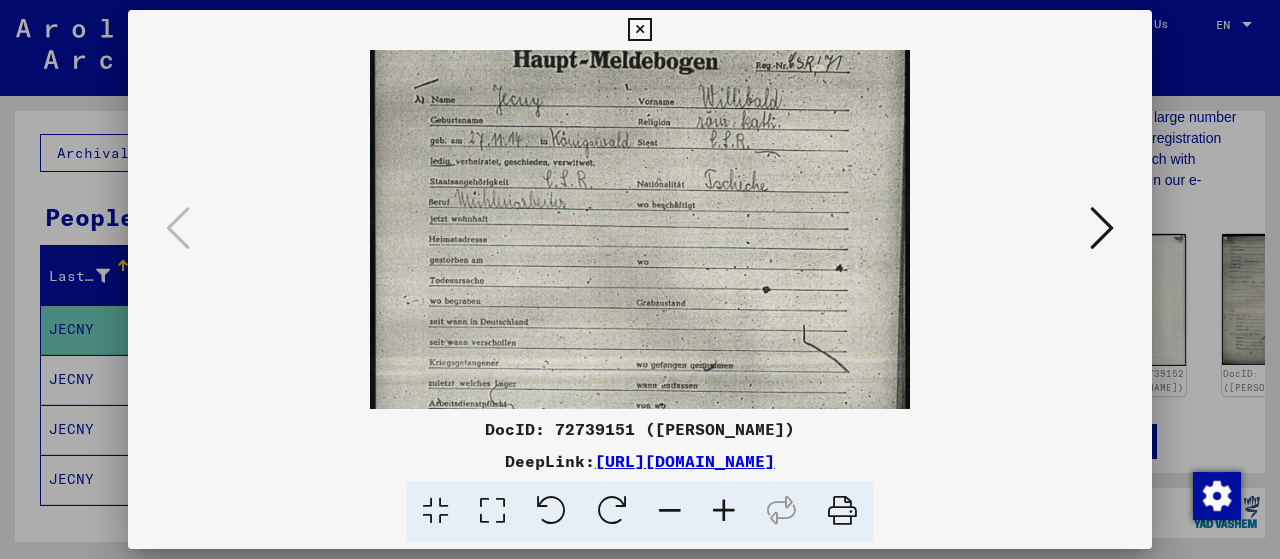 drag, startPoint x: 710, startPoint y: 279, endPoint x: 734, endPoint y: 549, distance: 271.06458 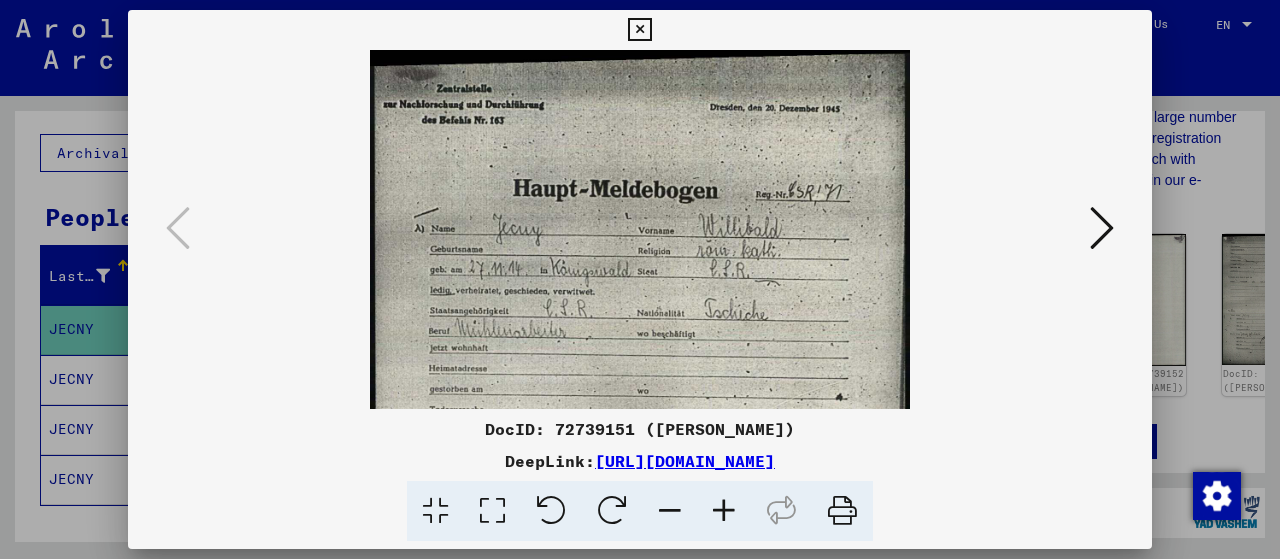 scroll, scrollTop: 0, scrollLeft: 0, axis: both 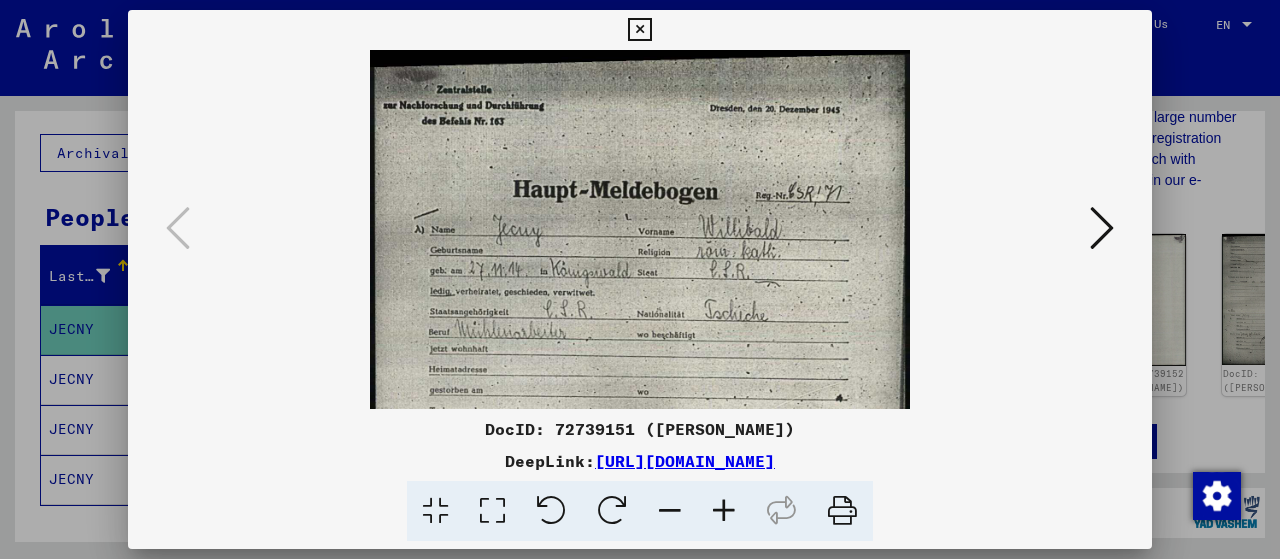 drag, startPoint x: 683, startPoint y: 211, endPoint x: 682, endPoint y: 365, distance: 154.00325 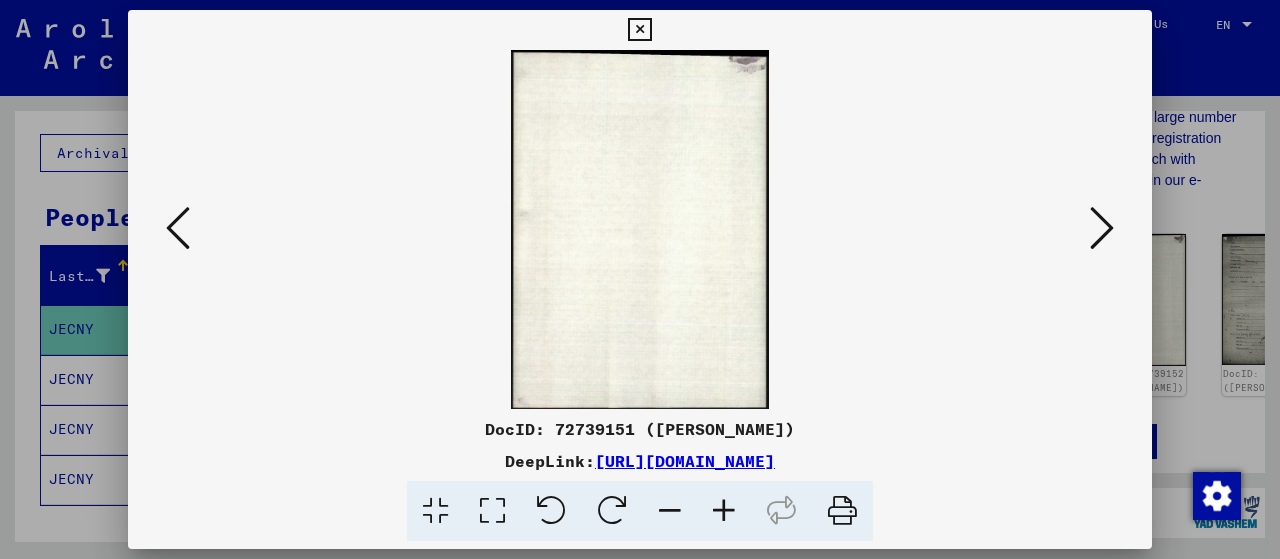 click at bounding box center (1102, 228) 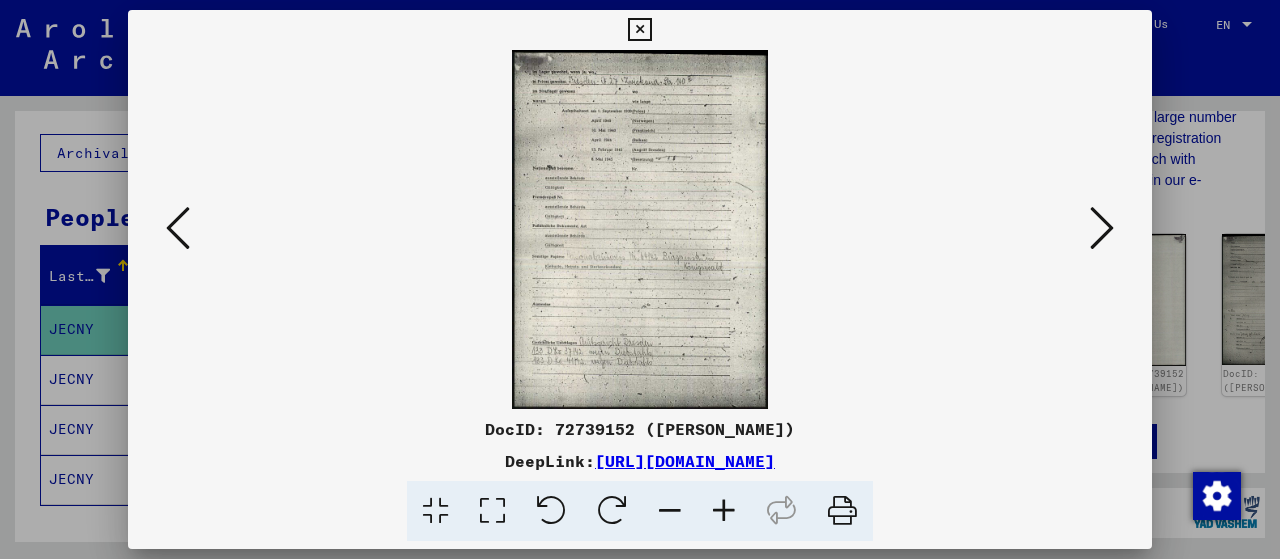 click at bounding box center [724, 511] 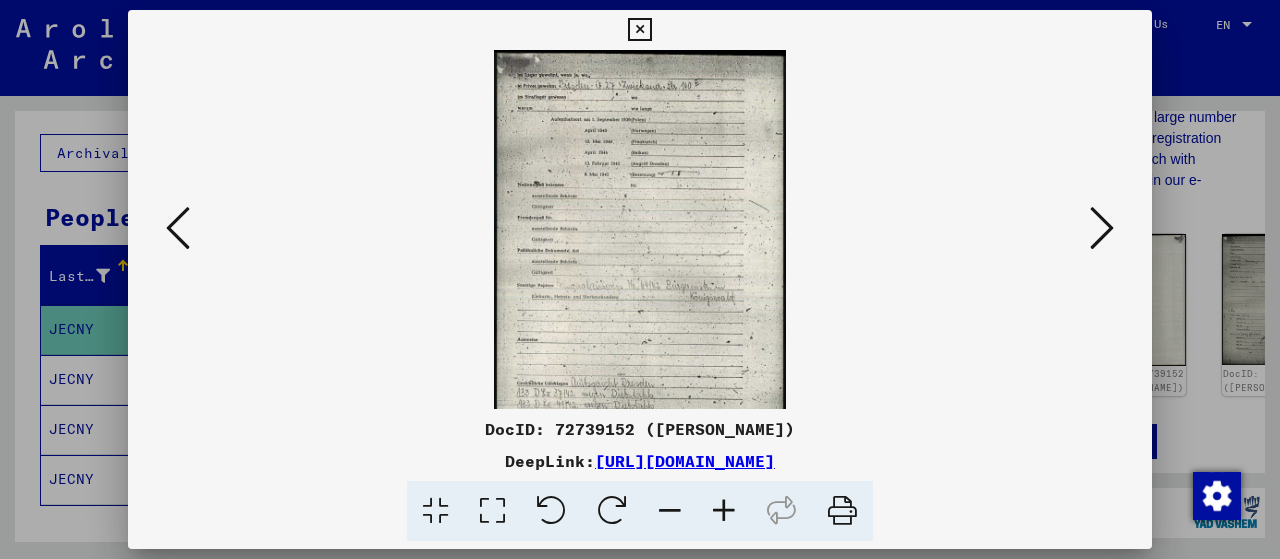 click at bounding box center [724, 511] 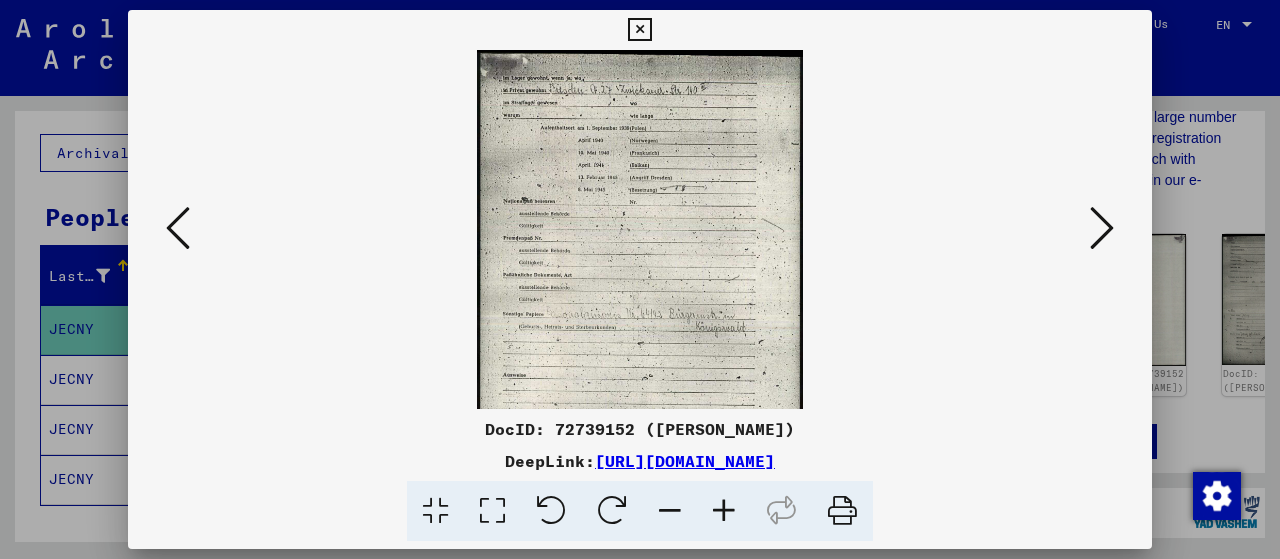 click at bounding box center (724, 511) 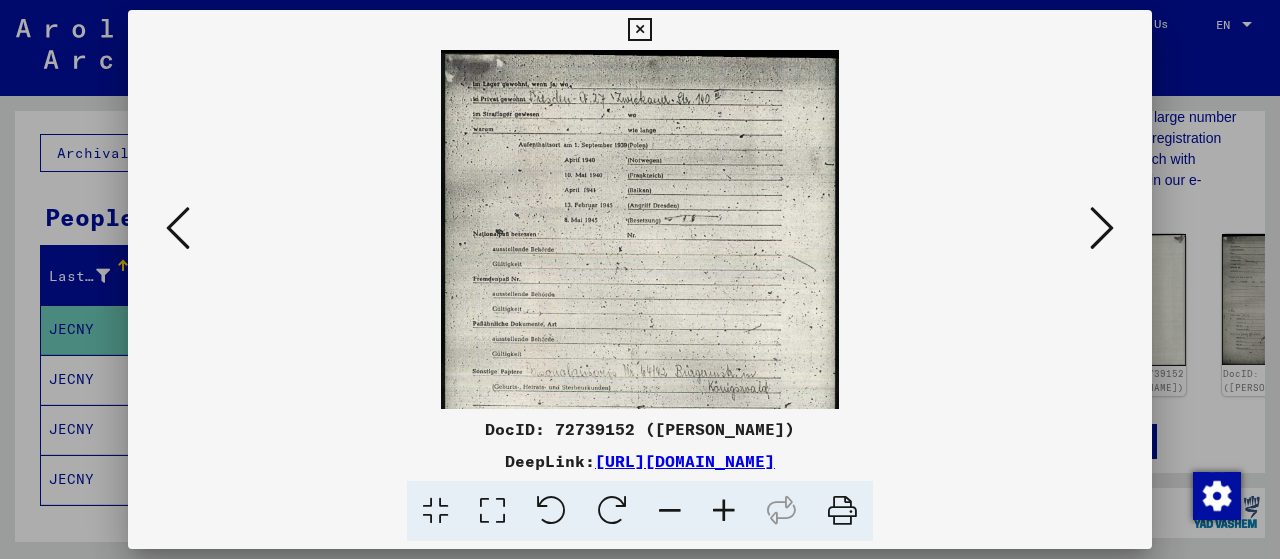 click at bounding box center (724, 511) 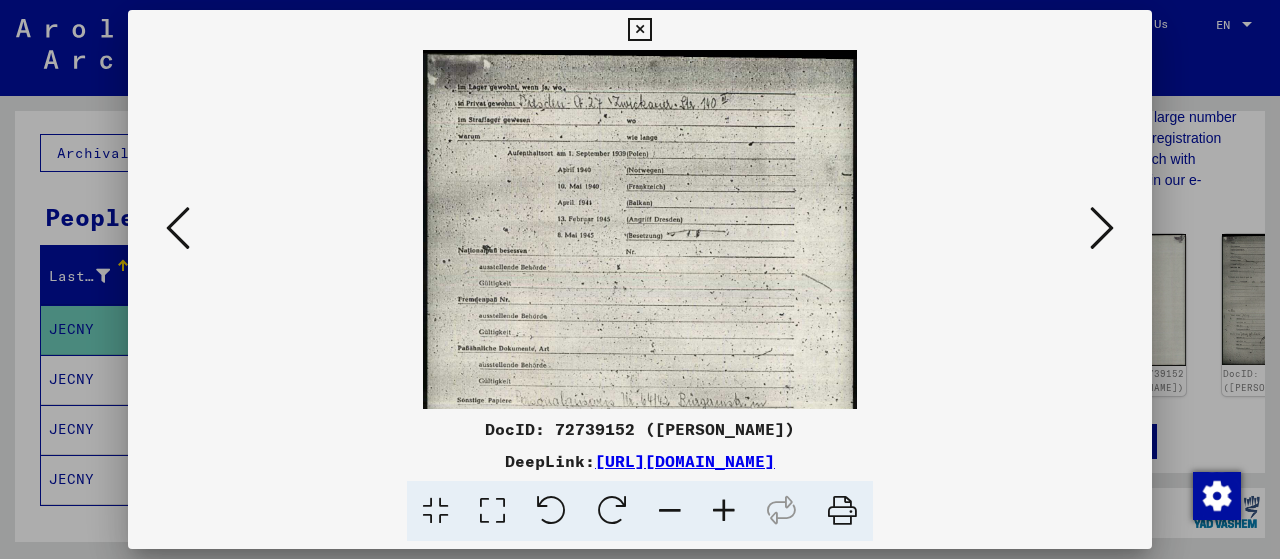click at bounding box center [724, 511] 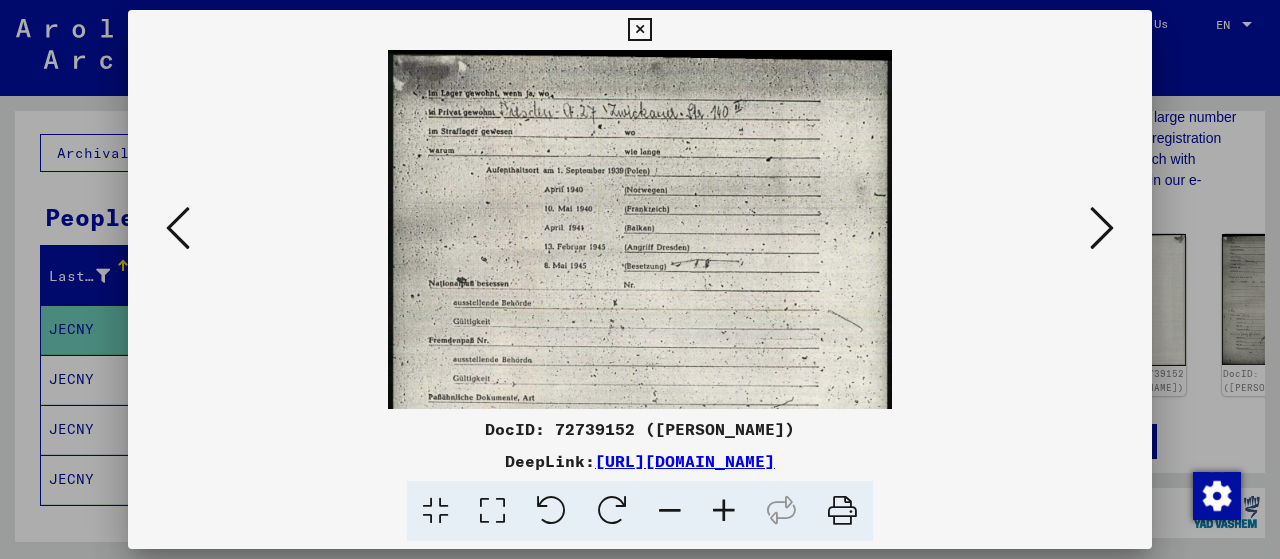 click at bounding box center (724, 511) 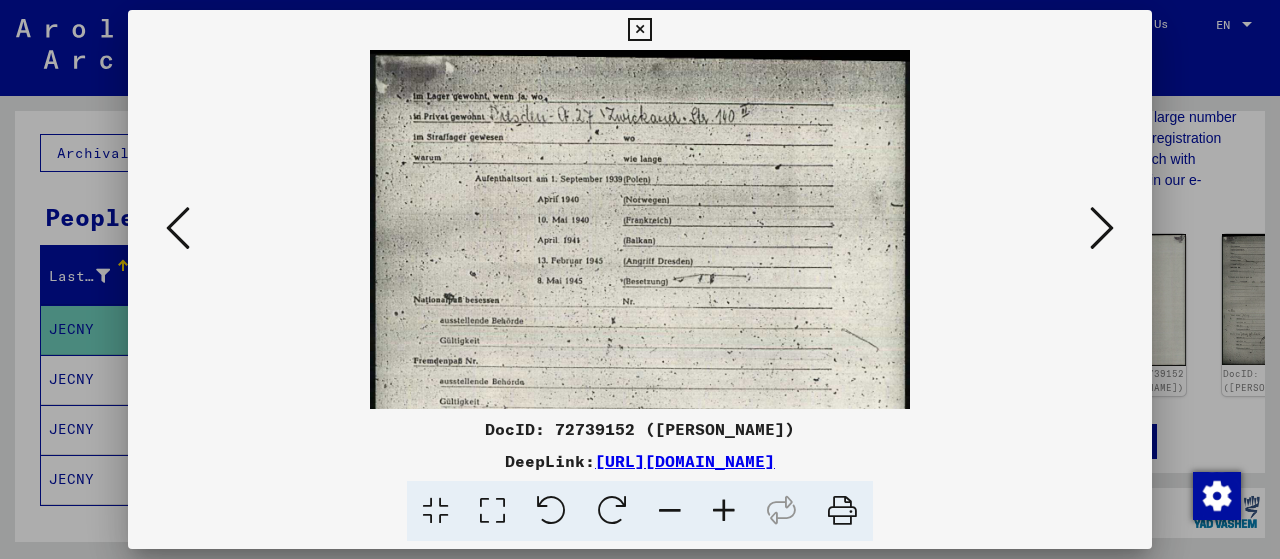 click at bounding box center [724, 511] 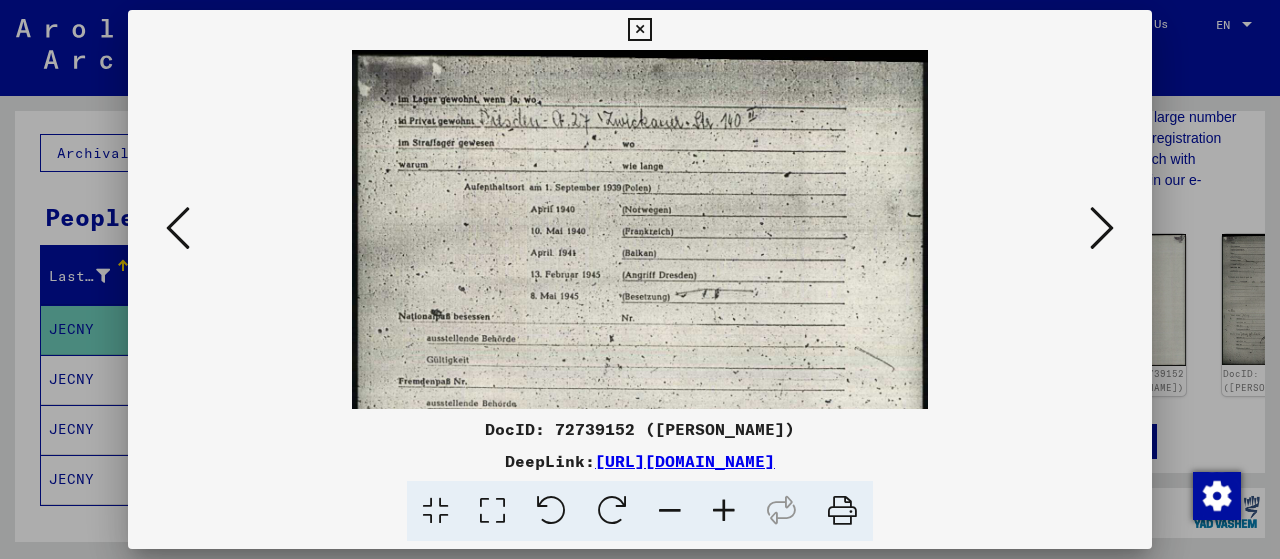 click at bounding box center (724, 511) 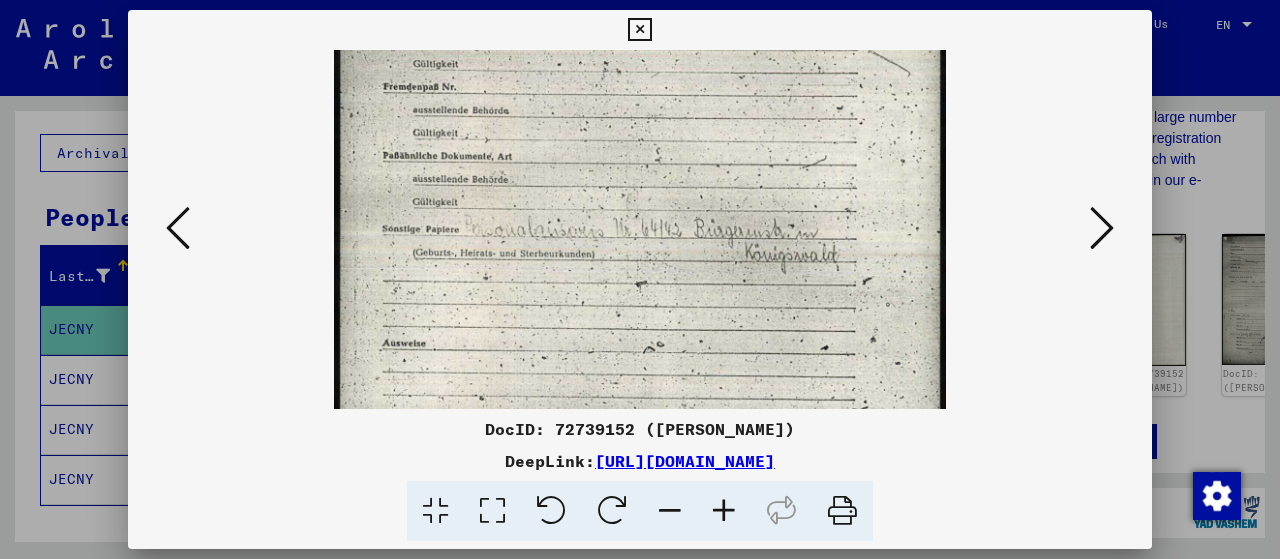 scroll, scrollTop: 317, scrollLeft: 0, axis: vertical 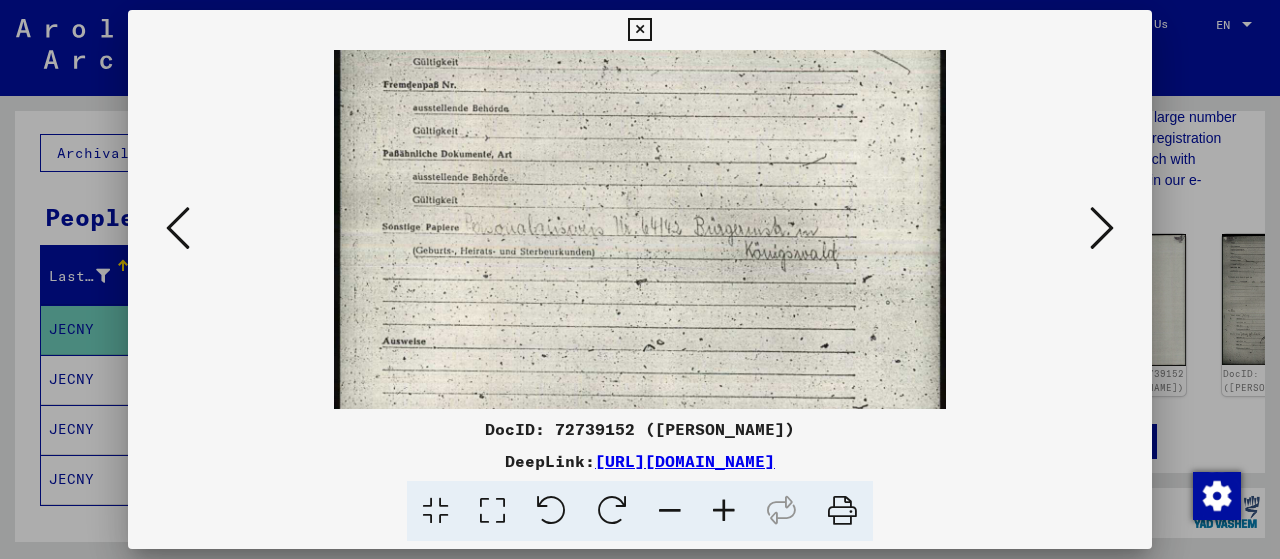 drag, startPoint x: 682, startPoint y: 275, endPoint x: 648, endPoint y: -41, distance: 317.82385 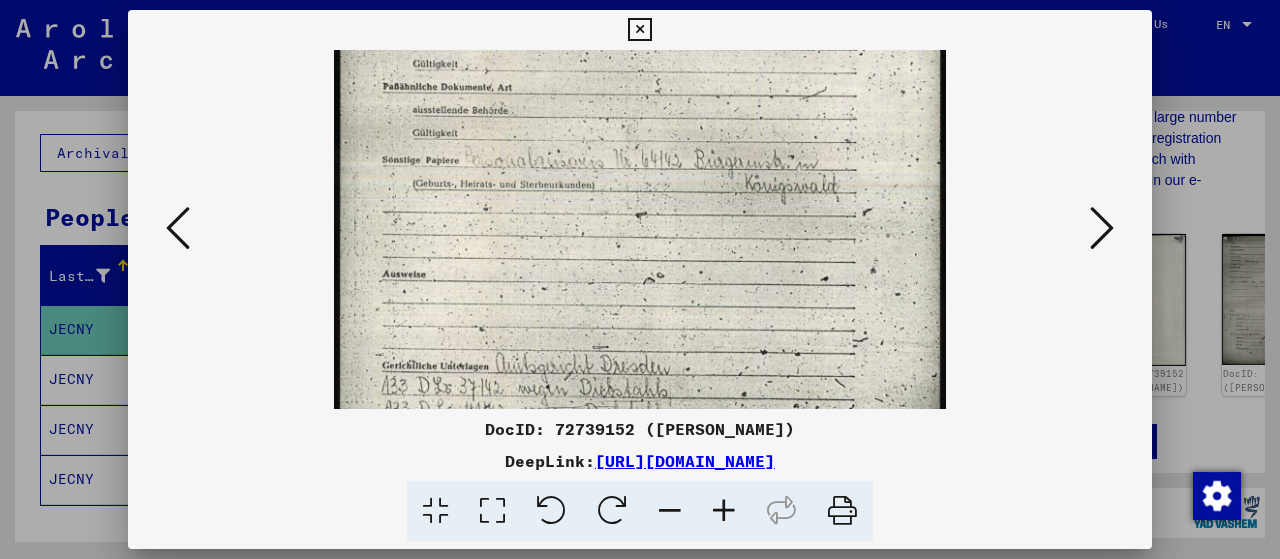 scroll, scrollTop: 500, scrollLeft: 0, axis: vertical 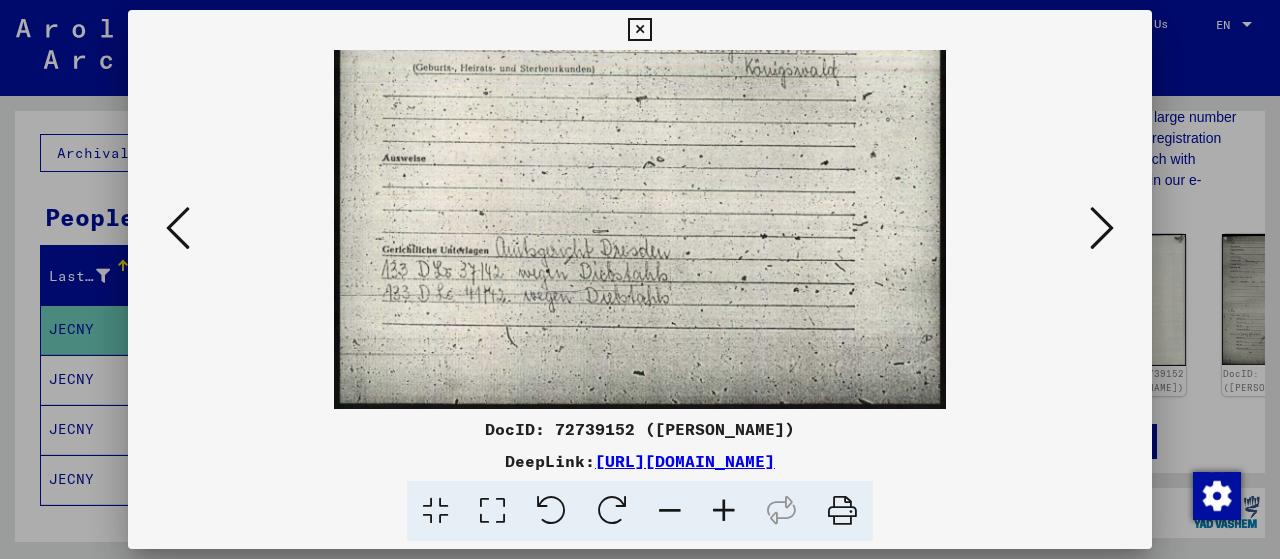 drag, startPoint x: 706, startPoint y: 347, endPoint x: 670, endPoint y: 72, distance: 277.34634 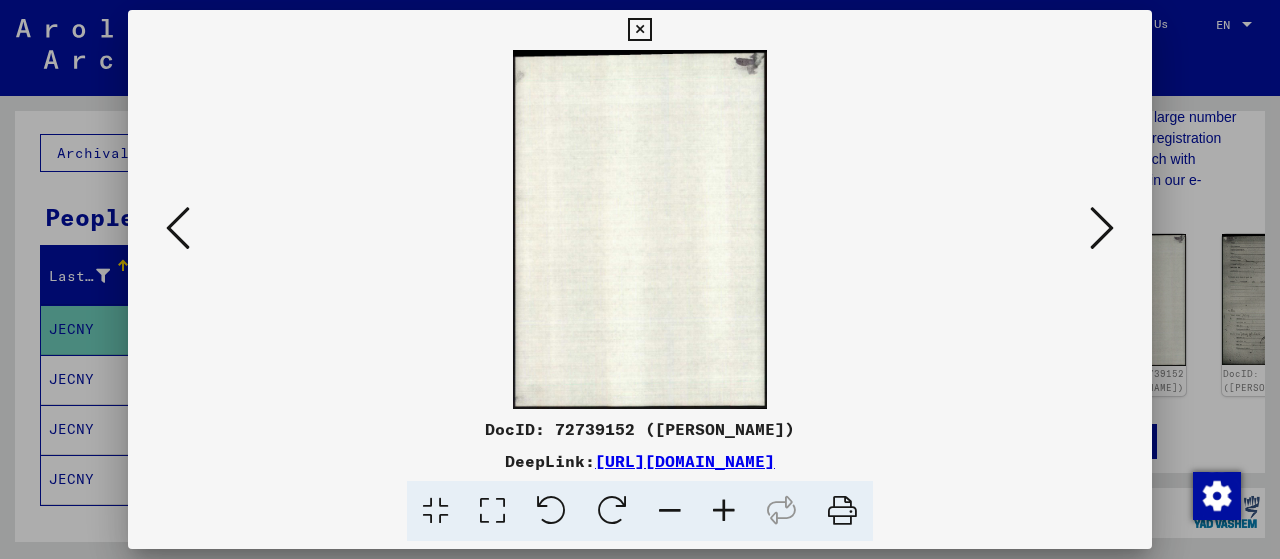 click at bounding box center [1102, 228] 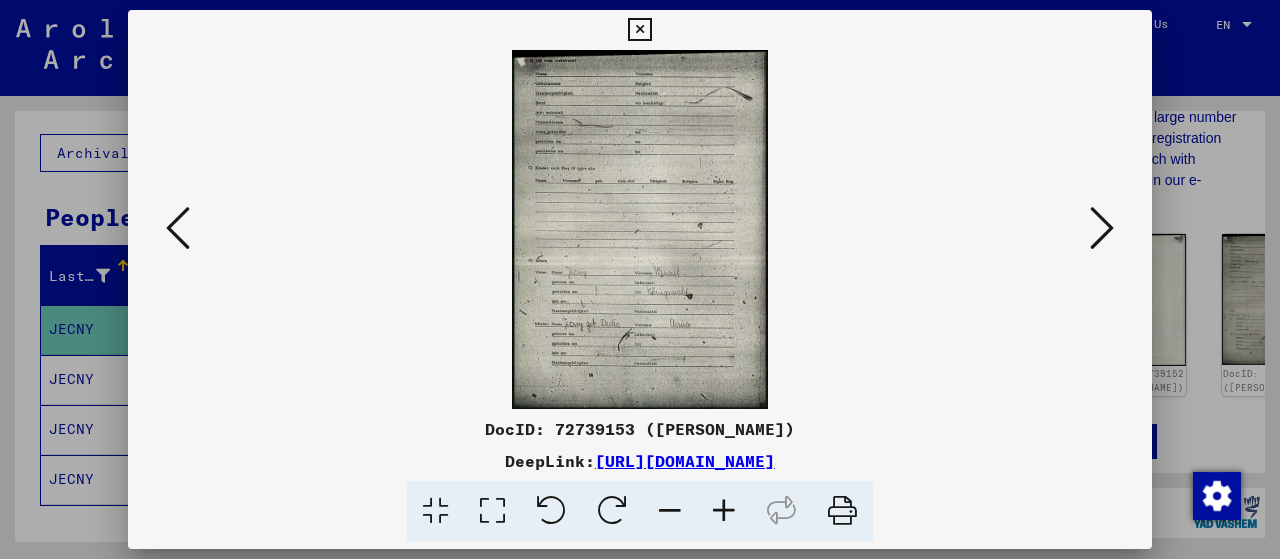 click at bounding box center [724, 511] 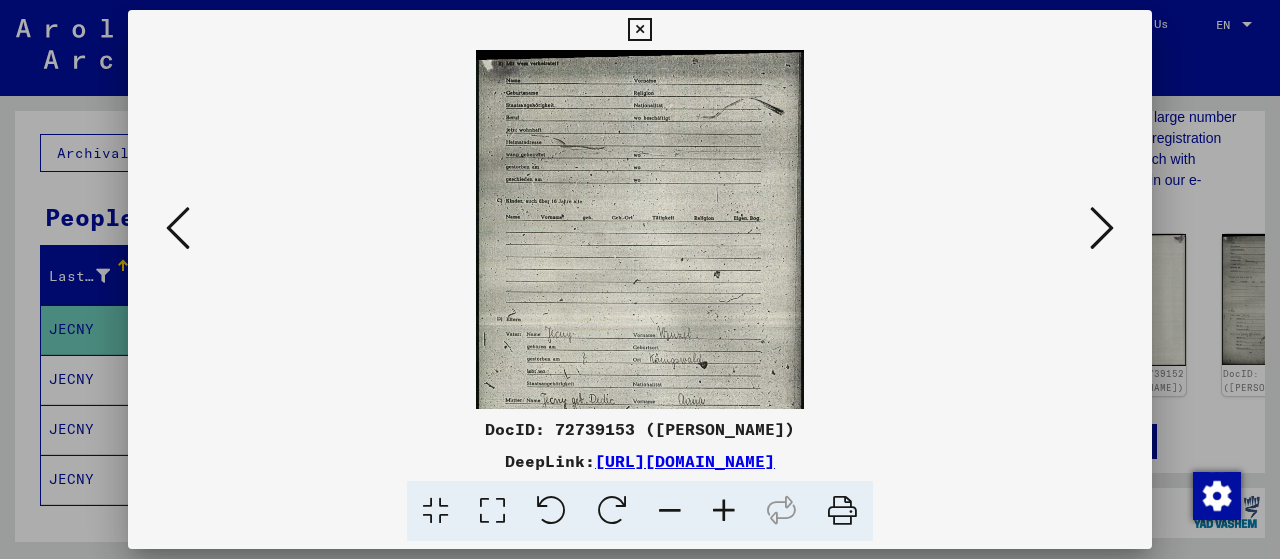 click at bounding box center (724, 511) 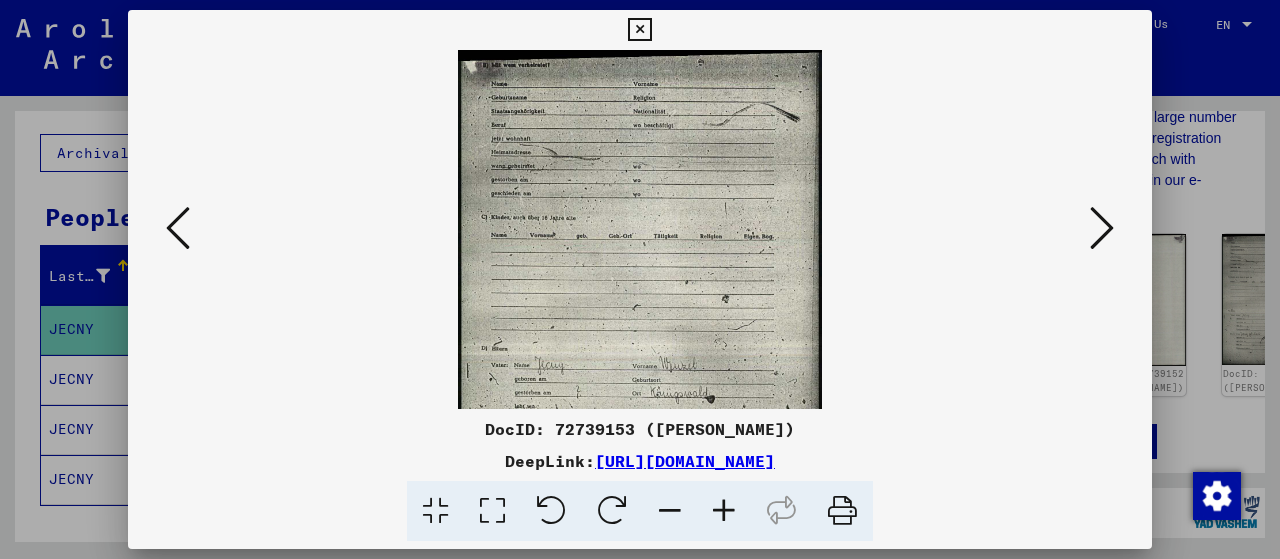 click at bounding box center (724, 511) 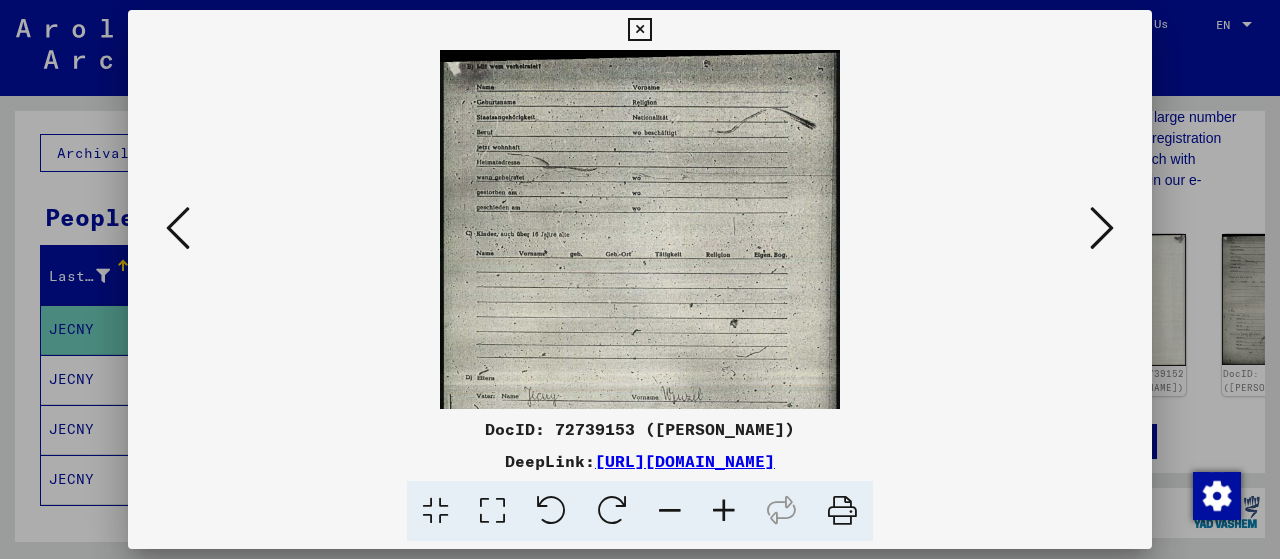 click at bounding box center (724, 511) 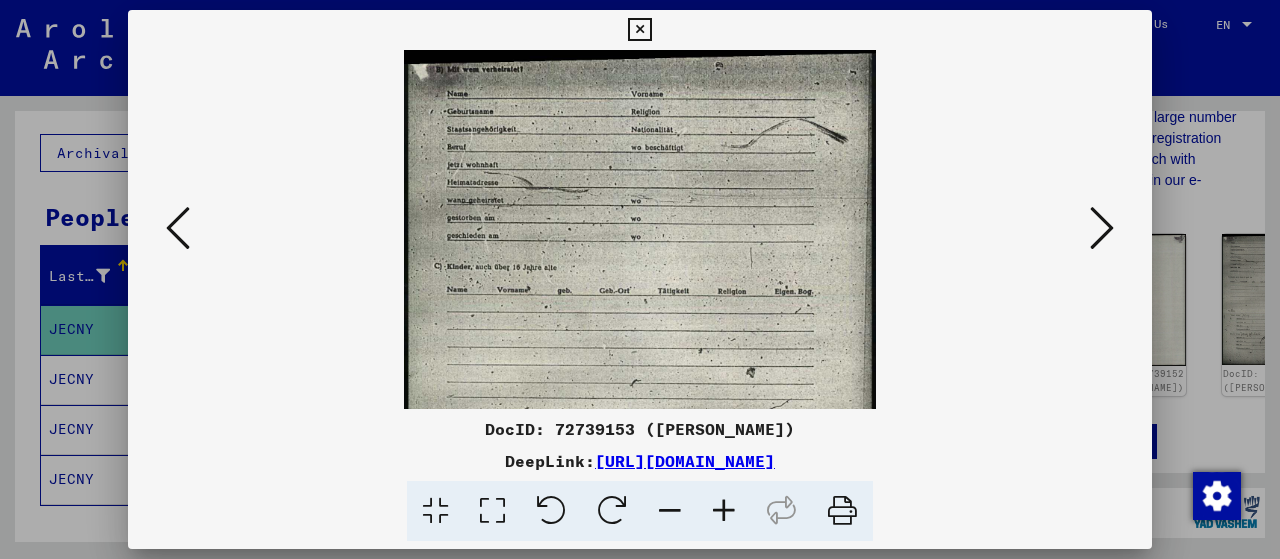click at bounding box center (724, 511) 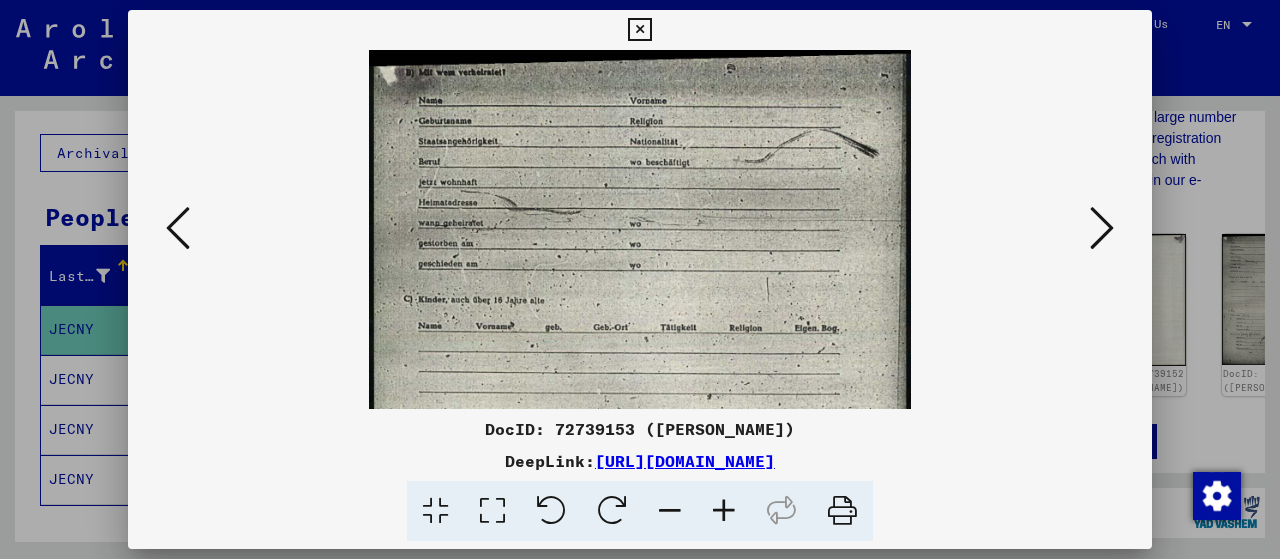 click at bounding box center (724, 511) 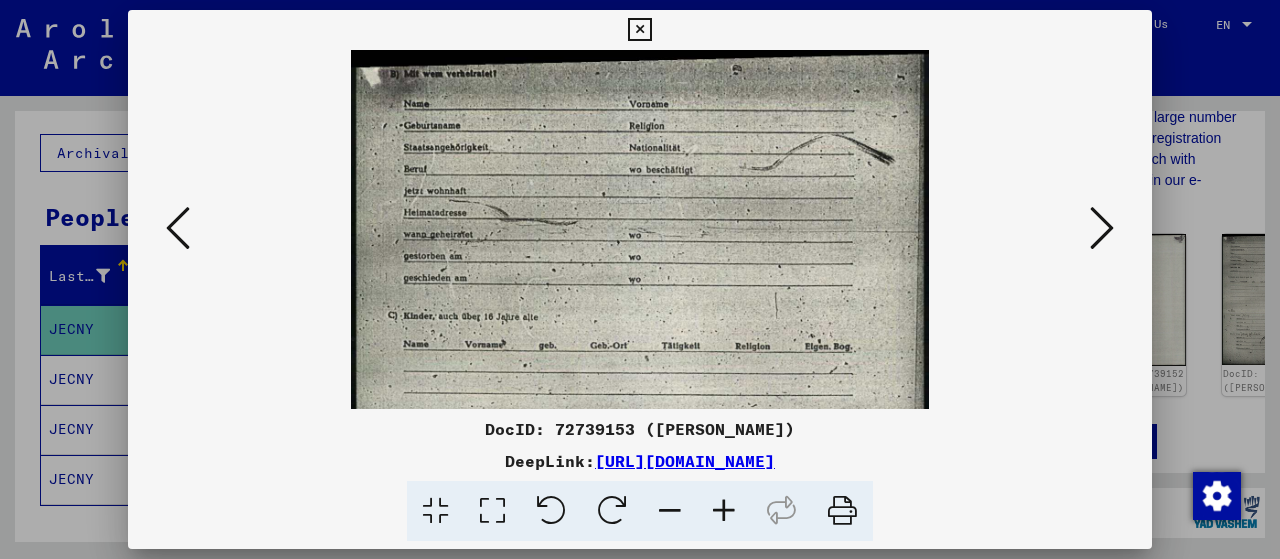 click at bounding box center (724, 511) 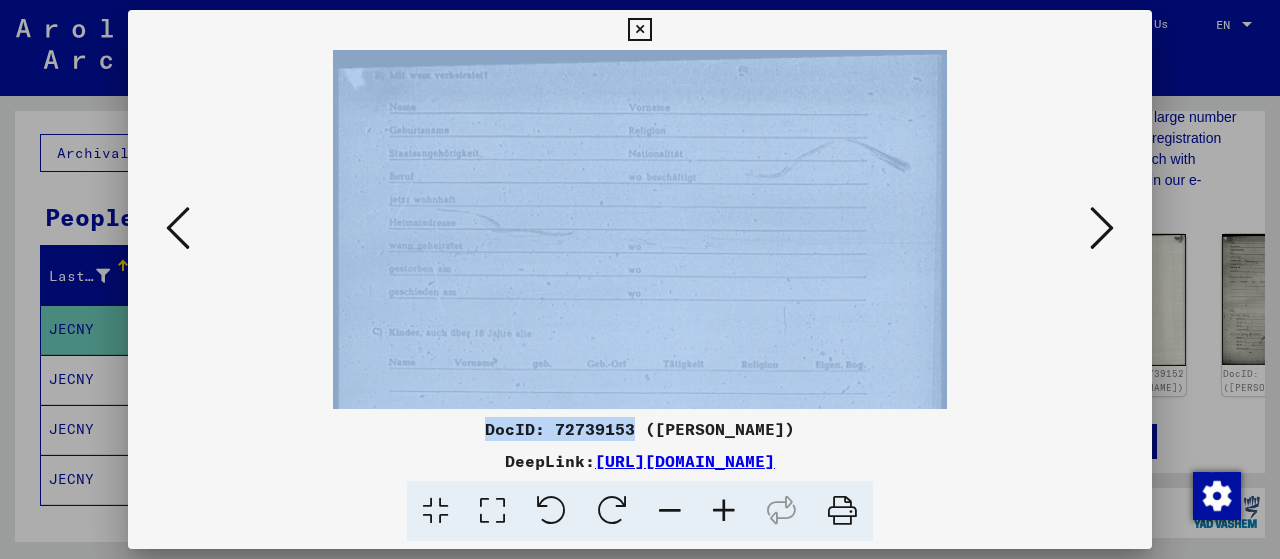drag, startPoint x: 625, startPoint y: 412, endPoint x: 619, endPoint y: 81, distance: 331.05438 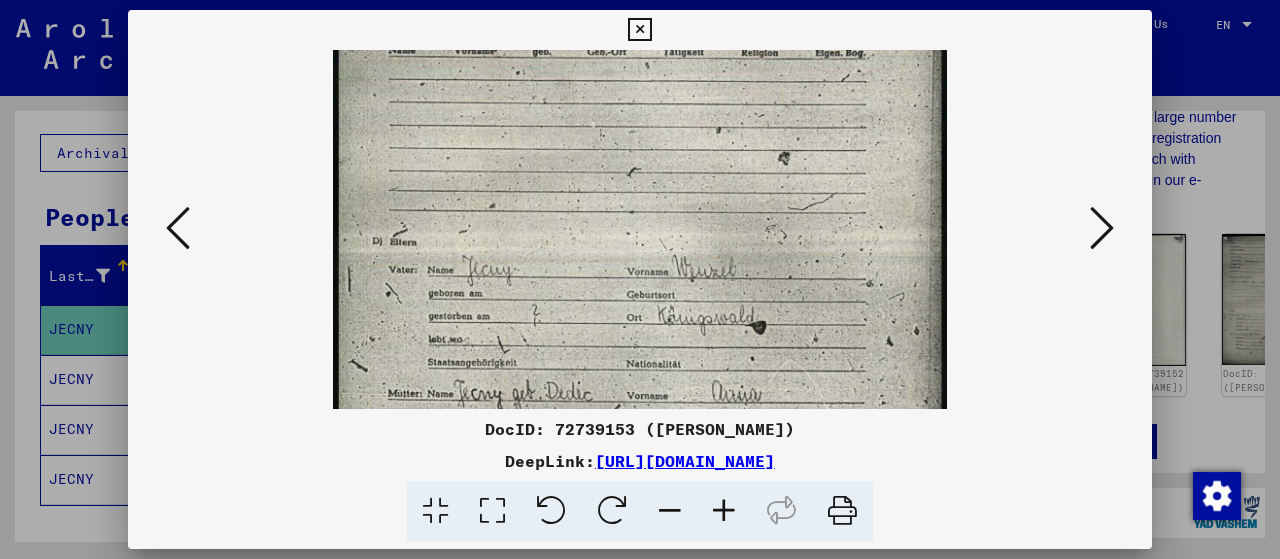 scroll, scrollTop: 328, scrollLeft: 0, axis: vertical 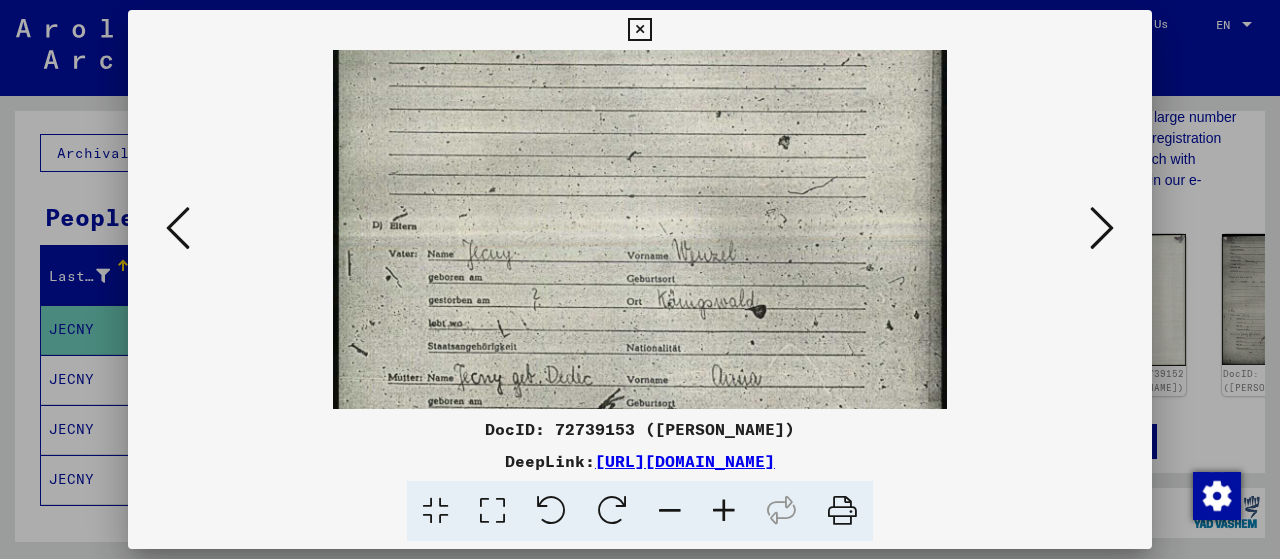 drag, startPoint x: 758, startPoint y: 355, endPoint x: 686, endPoint y: 32, distance: 330.9275 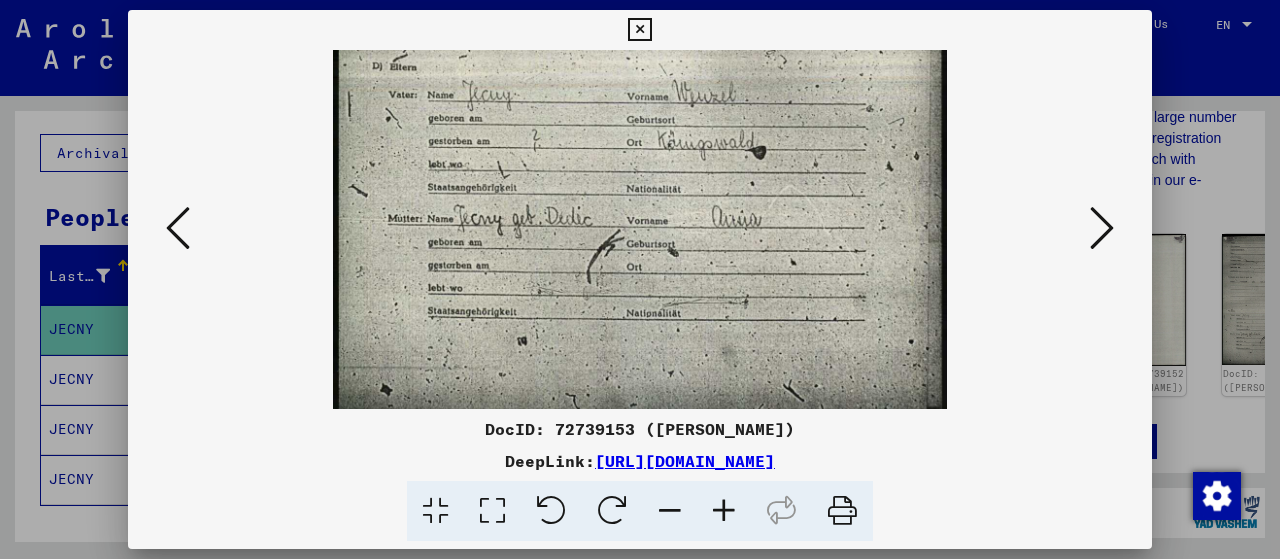 scroll, scrollTop: 500, scrollLeft: 0, axis: vertical 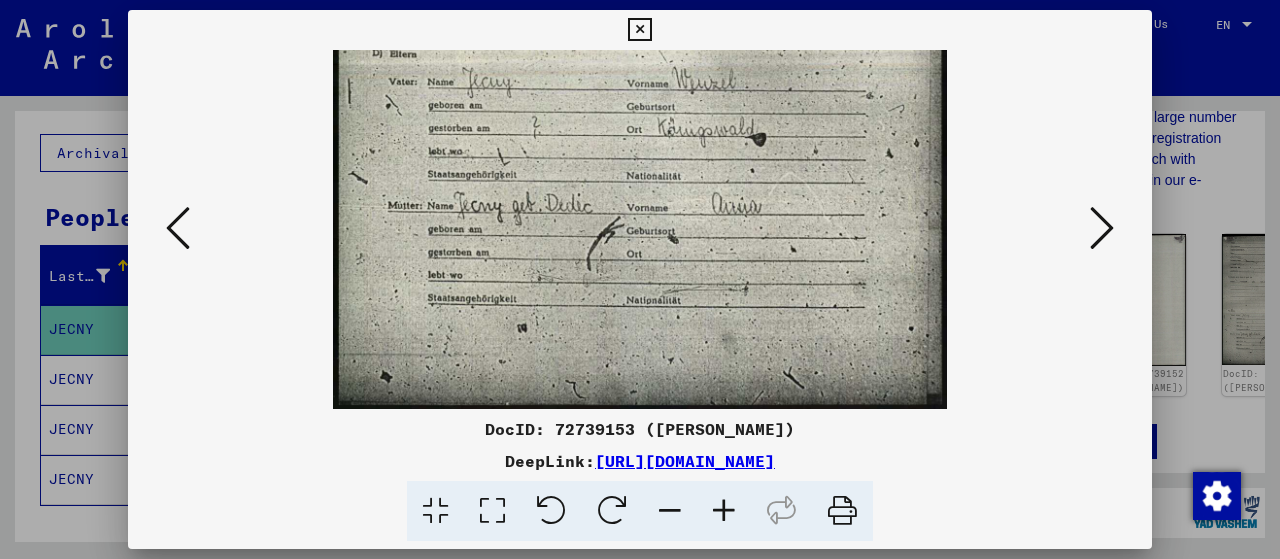 drag, startPoint x: 697, startPoint y: 337, endPoint x: 646, endPoint y: 107, distance: 235.5865 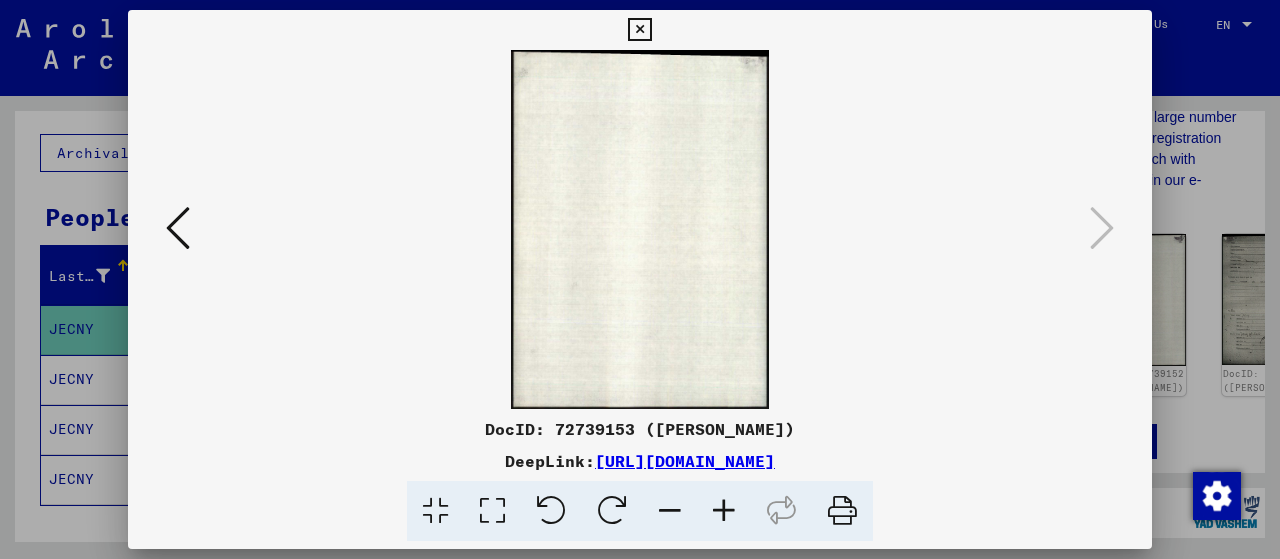 scroll, scrollTop: 0, scrollLeft: 0, axis: both 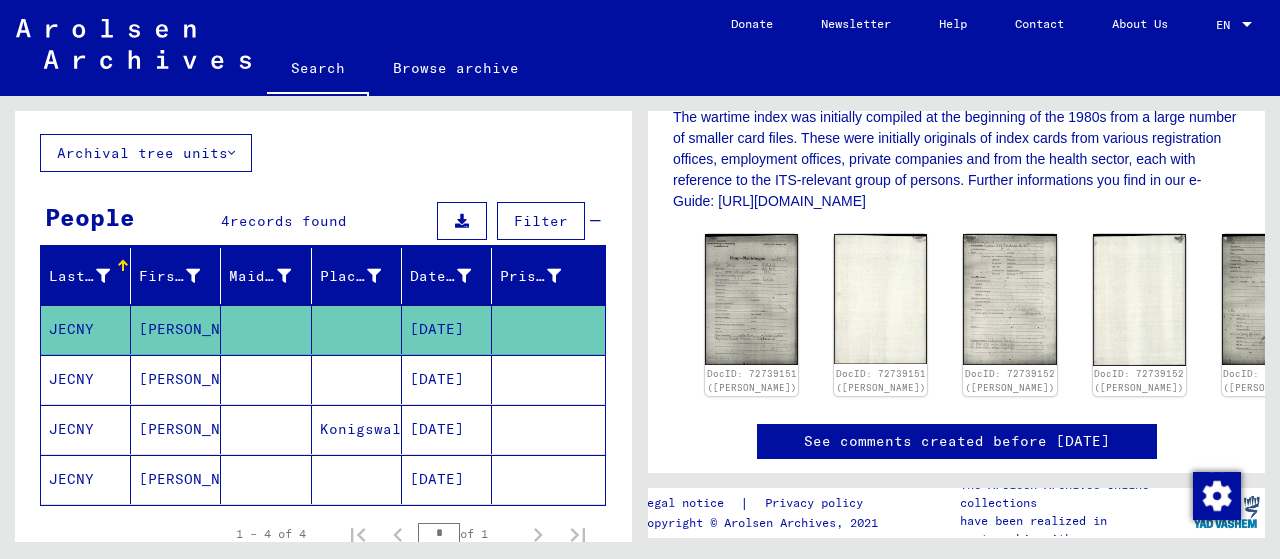 click on "[PERSON_NAME]" at bounding box center (176, 429) 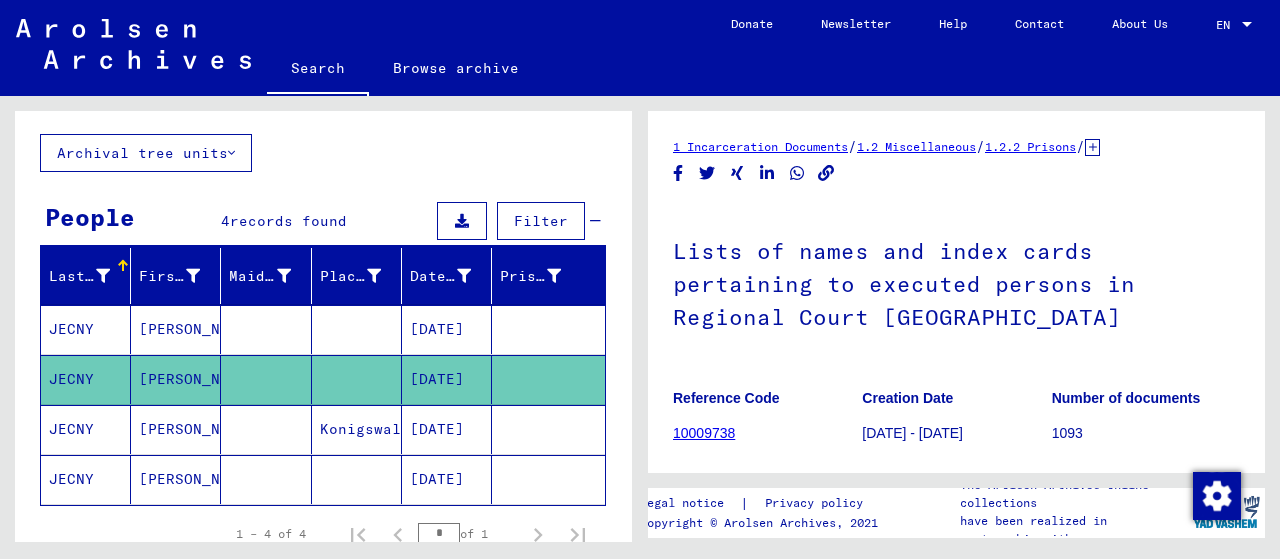 scroll, scrollTop: 0, scrollLeft: 0, axis: both 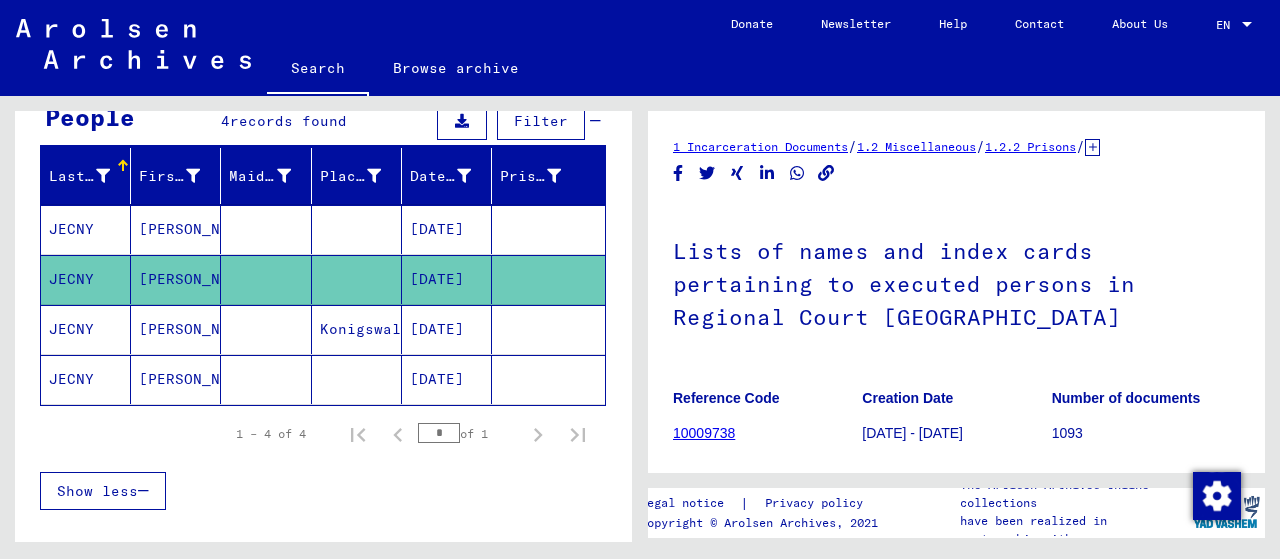 click on "Konigswald" at bounding box center (357, 379) 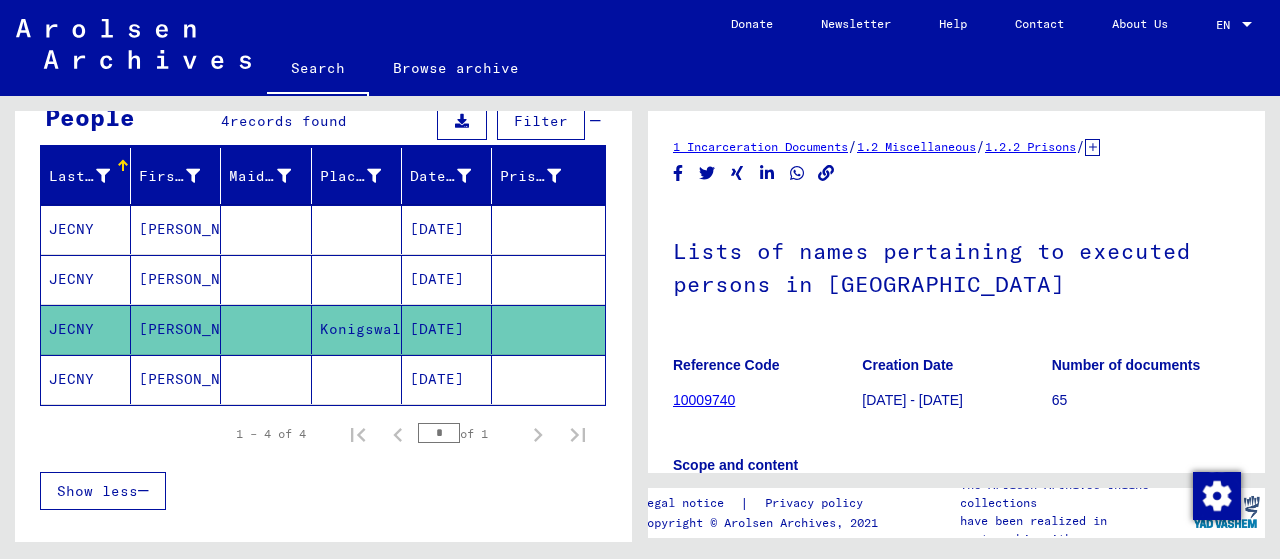 scroll, scrollTop: 0, scrollLeft: 0, axis: both 